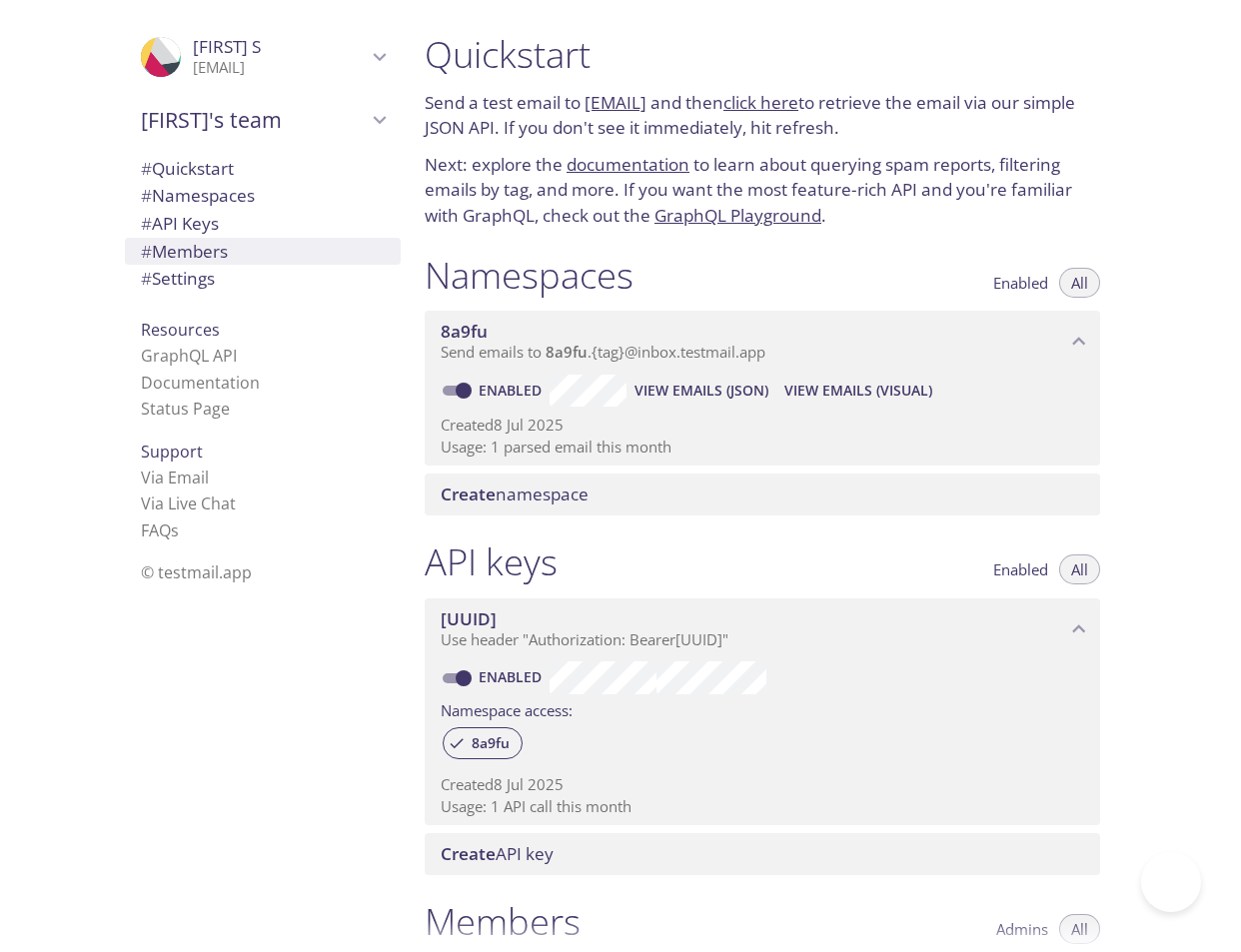 scroll, scrollTop: 0, scrollLeft: 0, axis: both 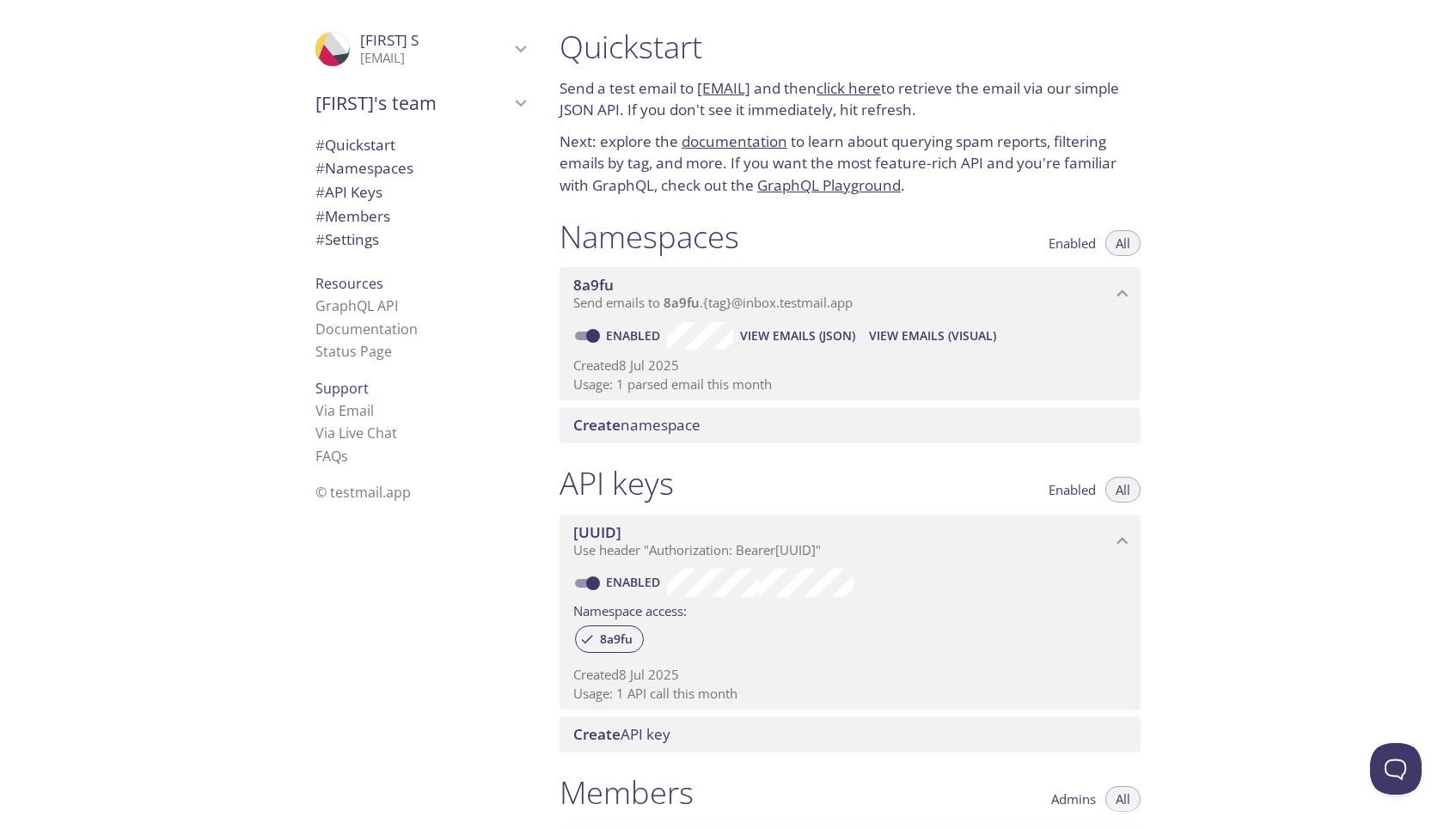 drag, startPoint x: 908, startPoint y: 92, endPoint x: 697, endPoint y: 92, distance: 211 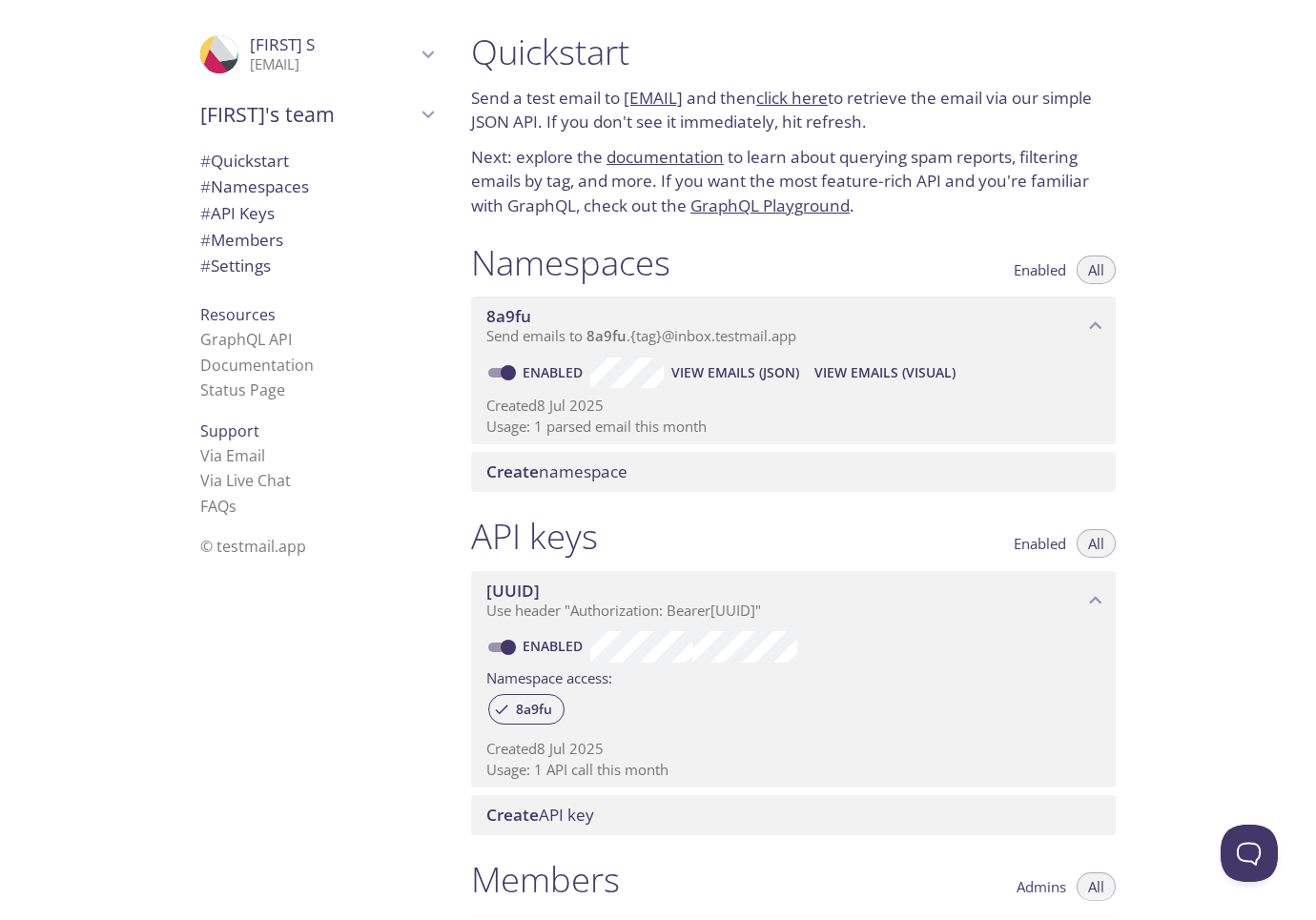 click on "click here" at bounding box center (792, 97) 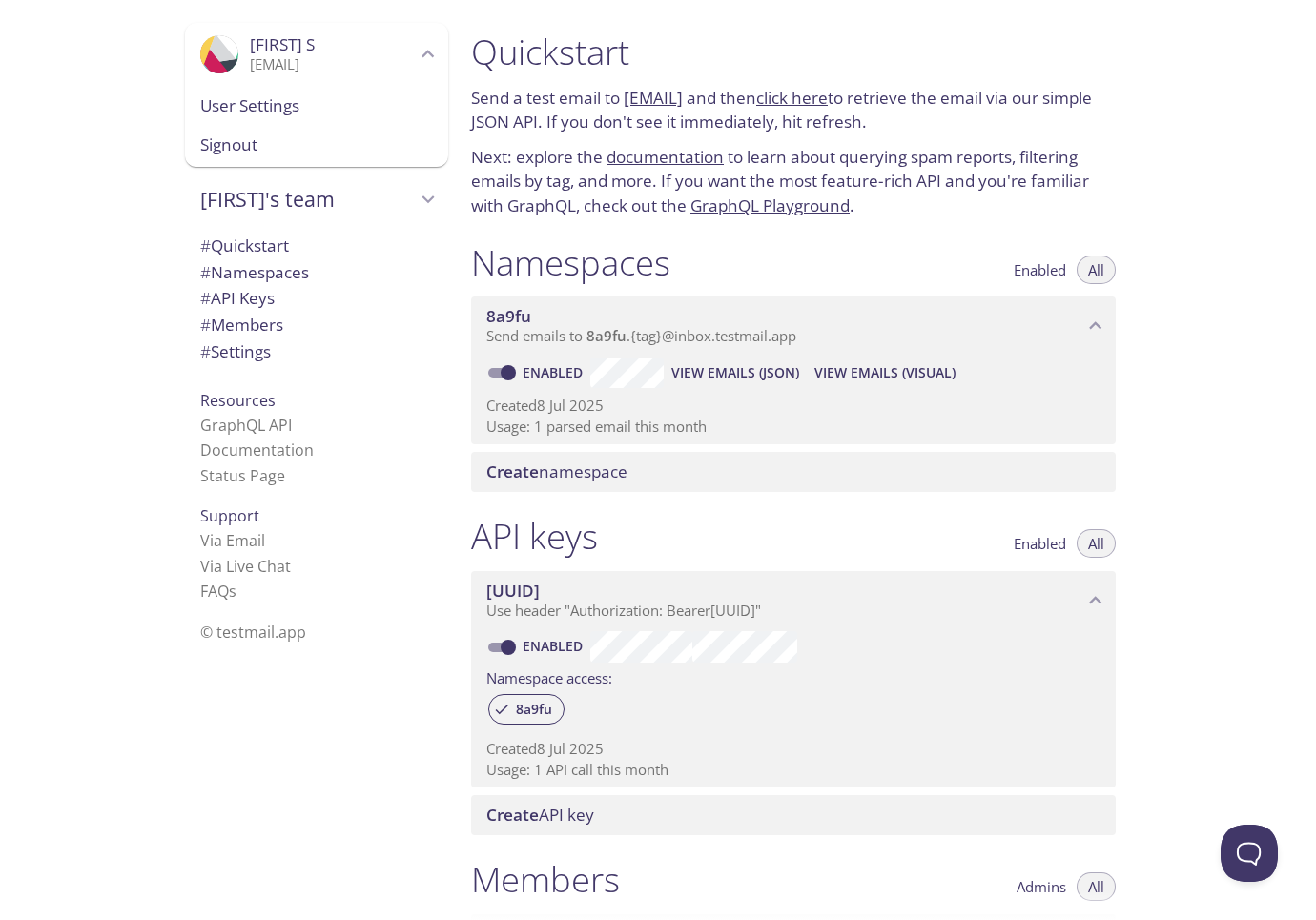 click on "[NAME]'s team" at bounding box center (308, 199) 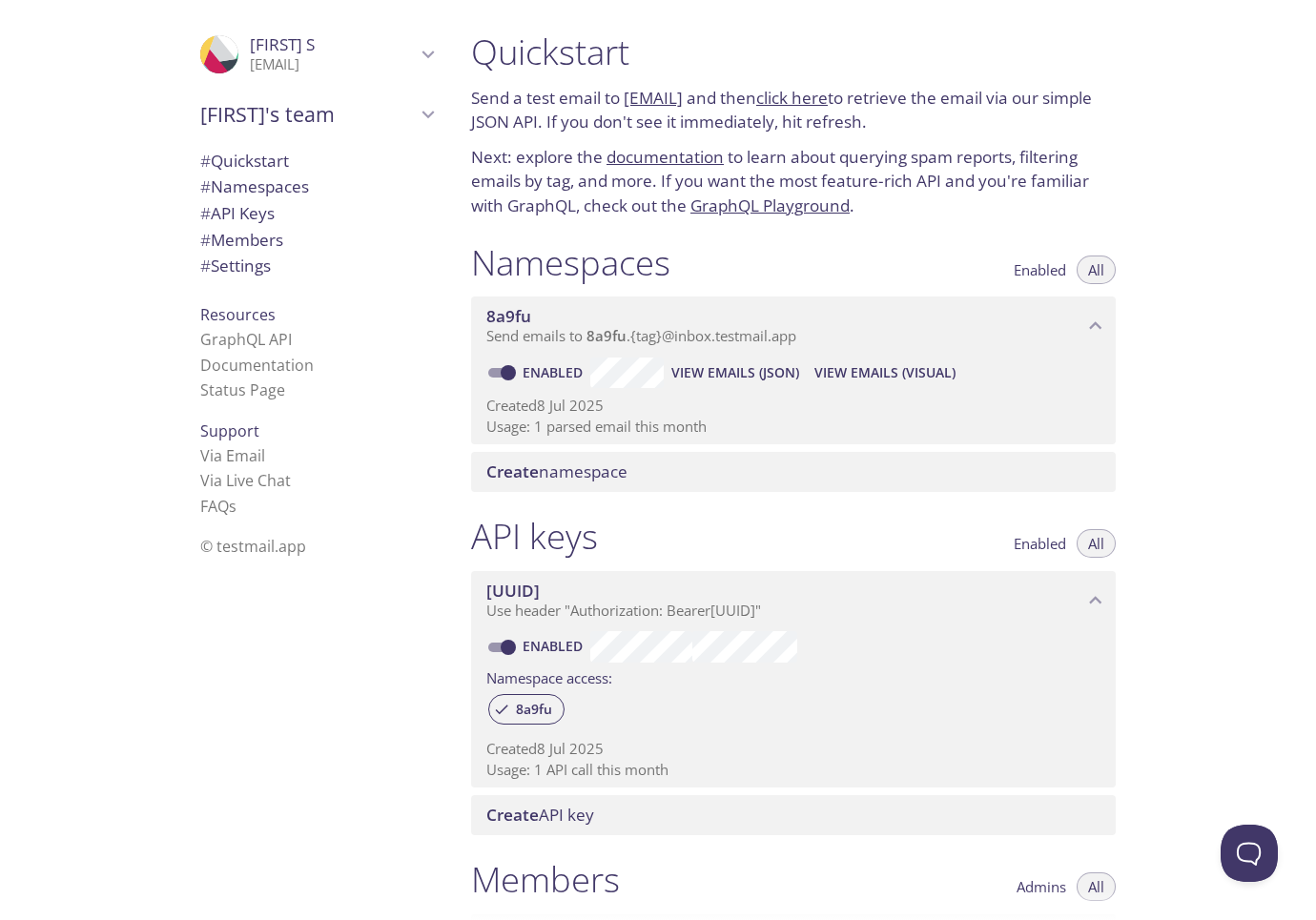 click on "#  Namespaces" at bounding box center (255, 186) 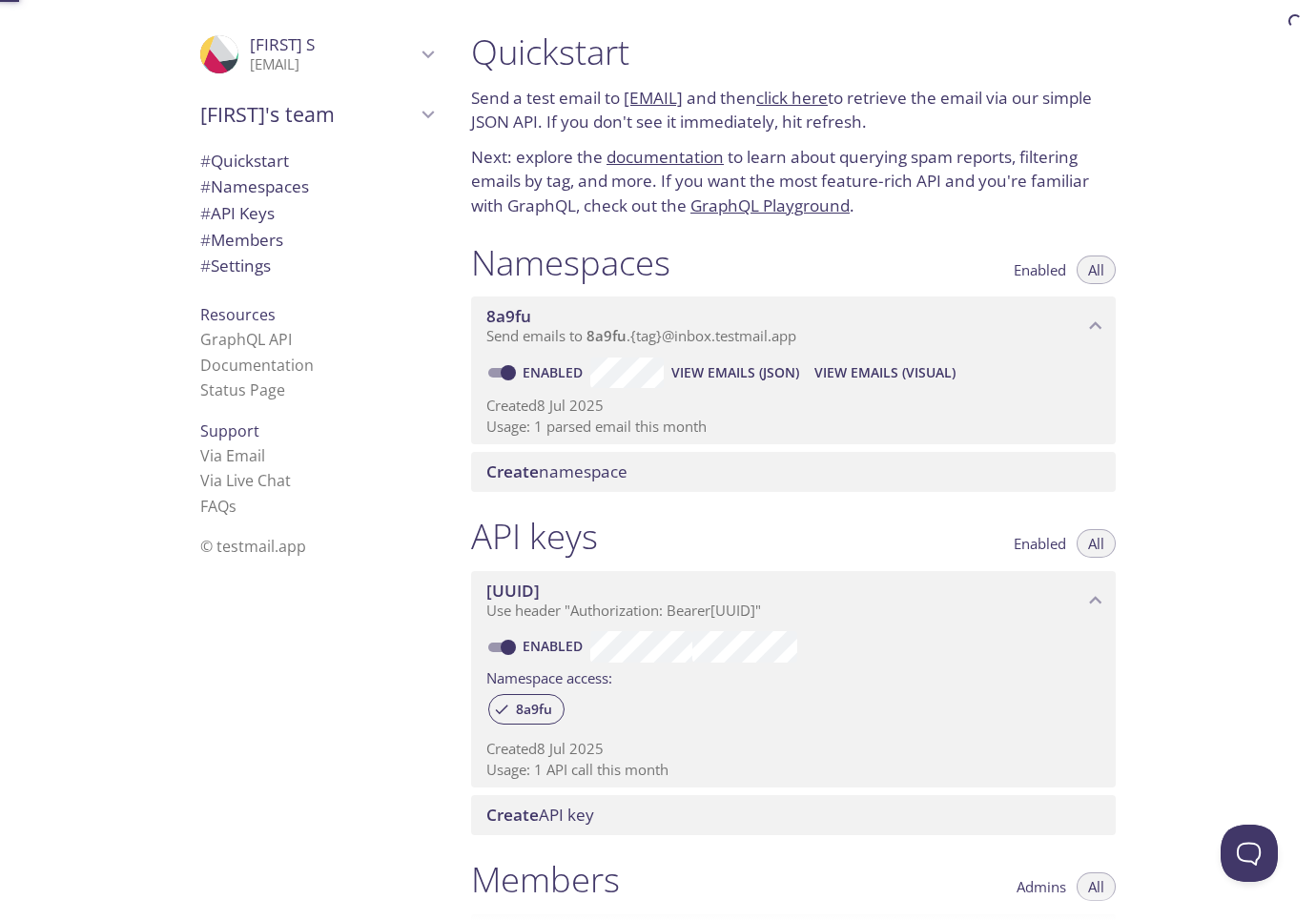 scroll, scrollTop: 4, scrollLeft: 0, axis: vertical 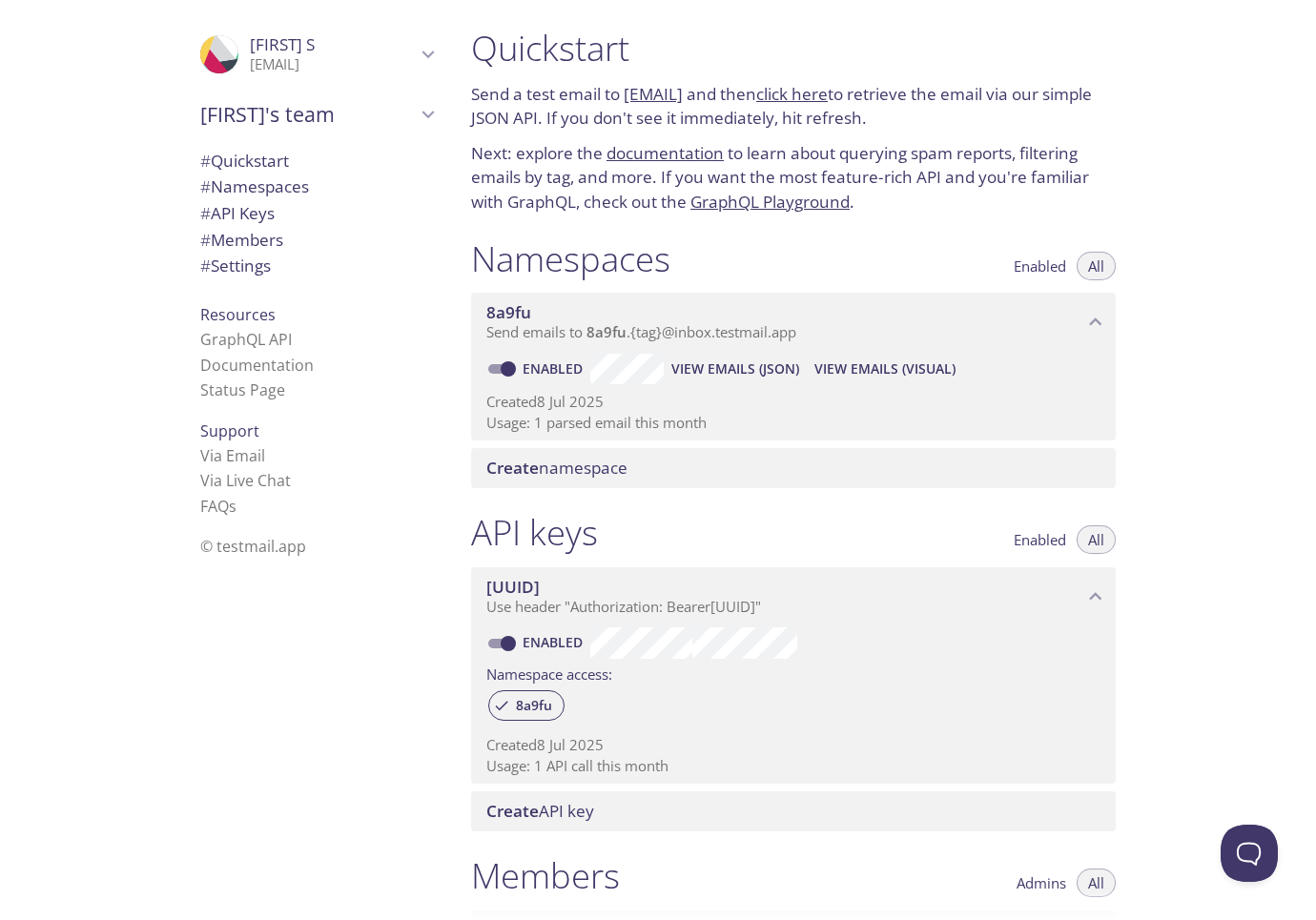 click on "#  Members" at bounding box center [241, 239] 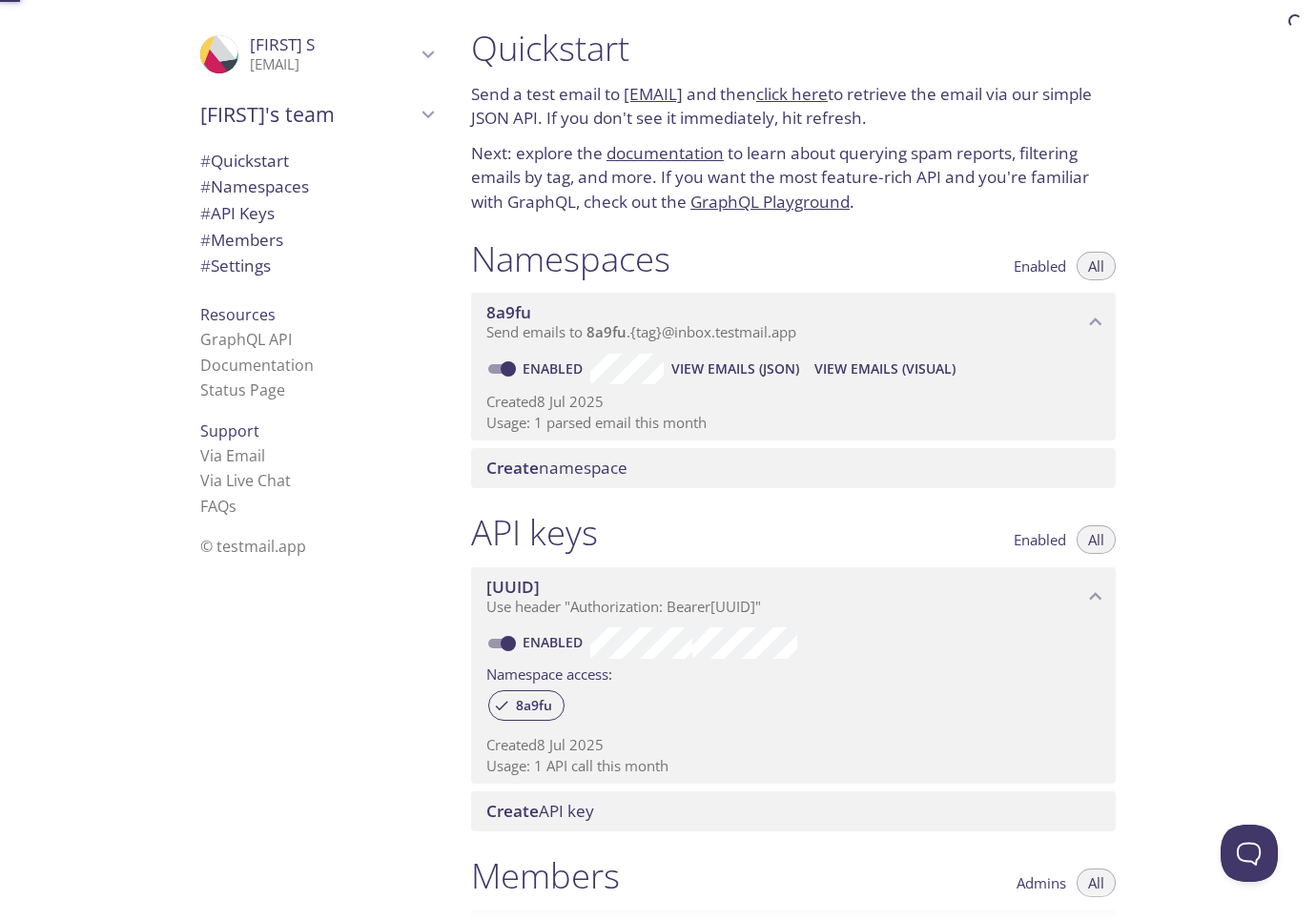 click on "#  Members" at bounding box center [241, 239] 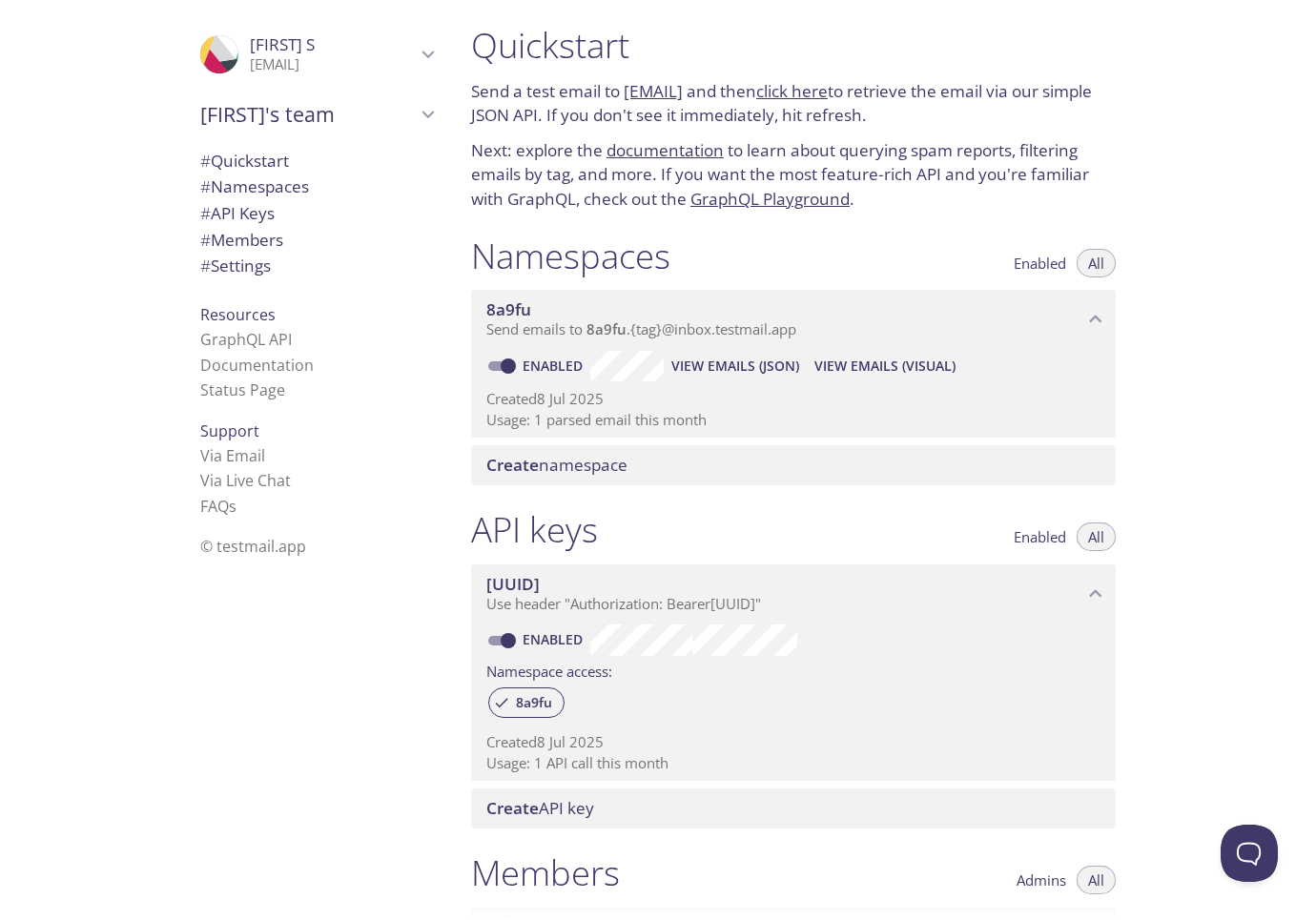 scroll, scrollTop: 0, scrollLeft: 0, axis: both 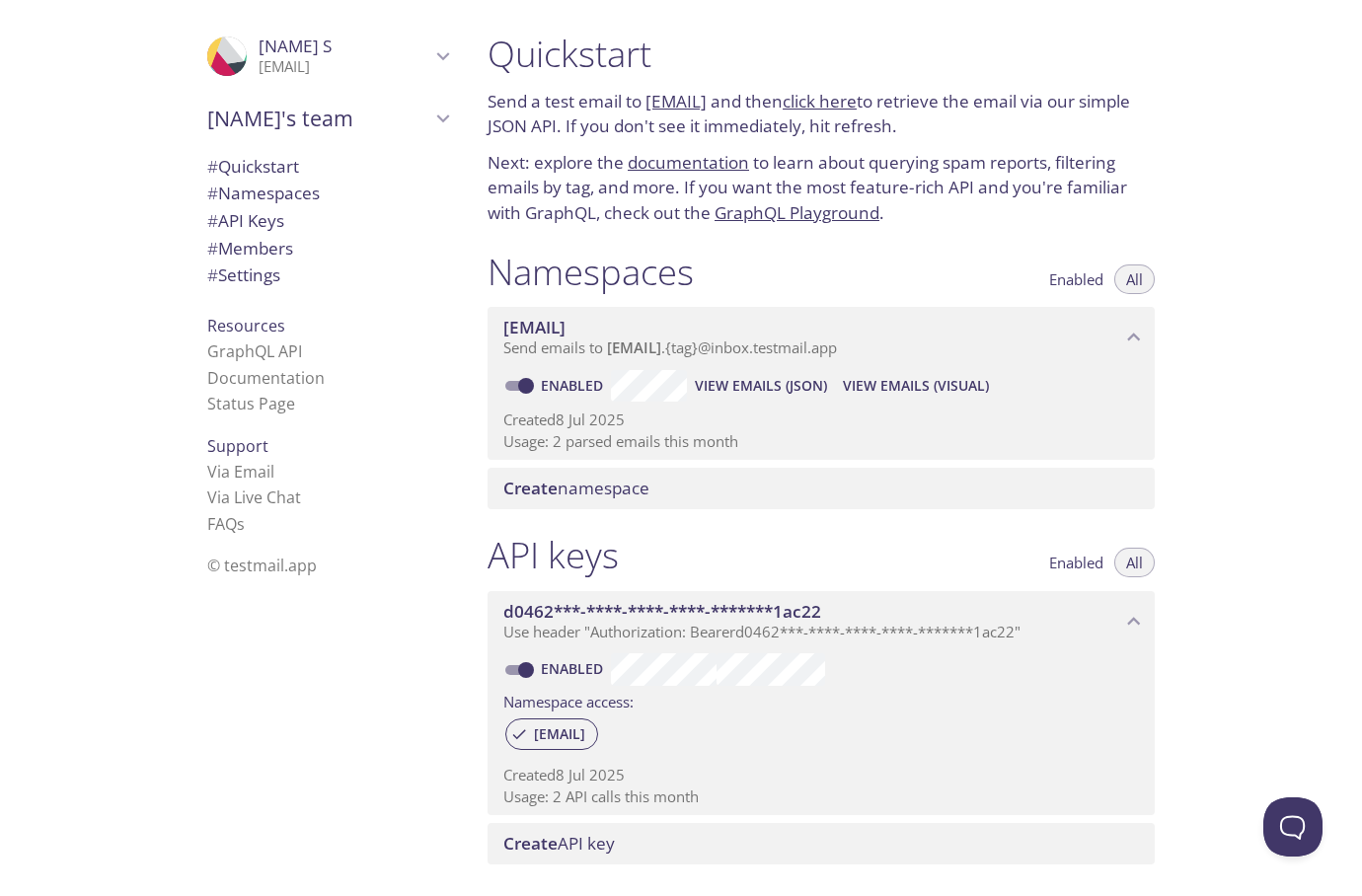 click on "Send emails to   [EMAIL] . {tag} @inbox.testmail.app" at bounding box center [812, 348] 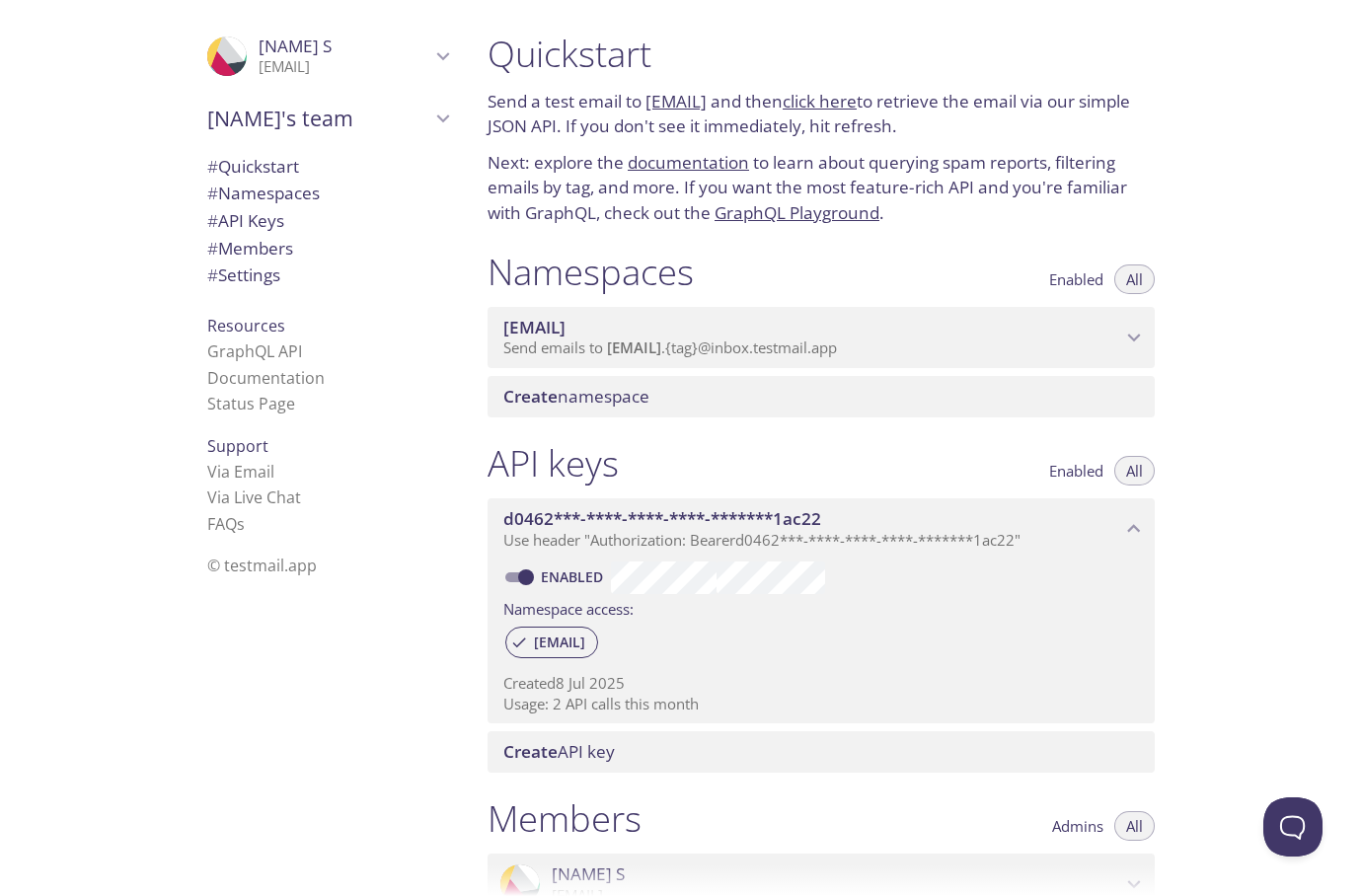 drag, startPoint x: 842, startPoint y: 346, endPoint x: 763, endPoint y: 141, distance: 219.69524 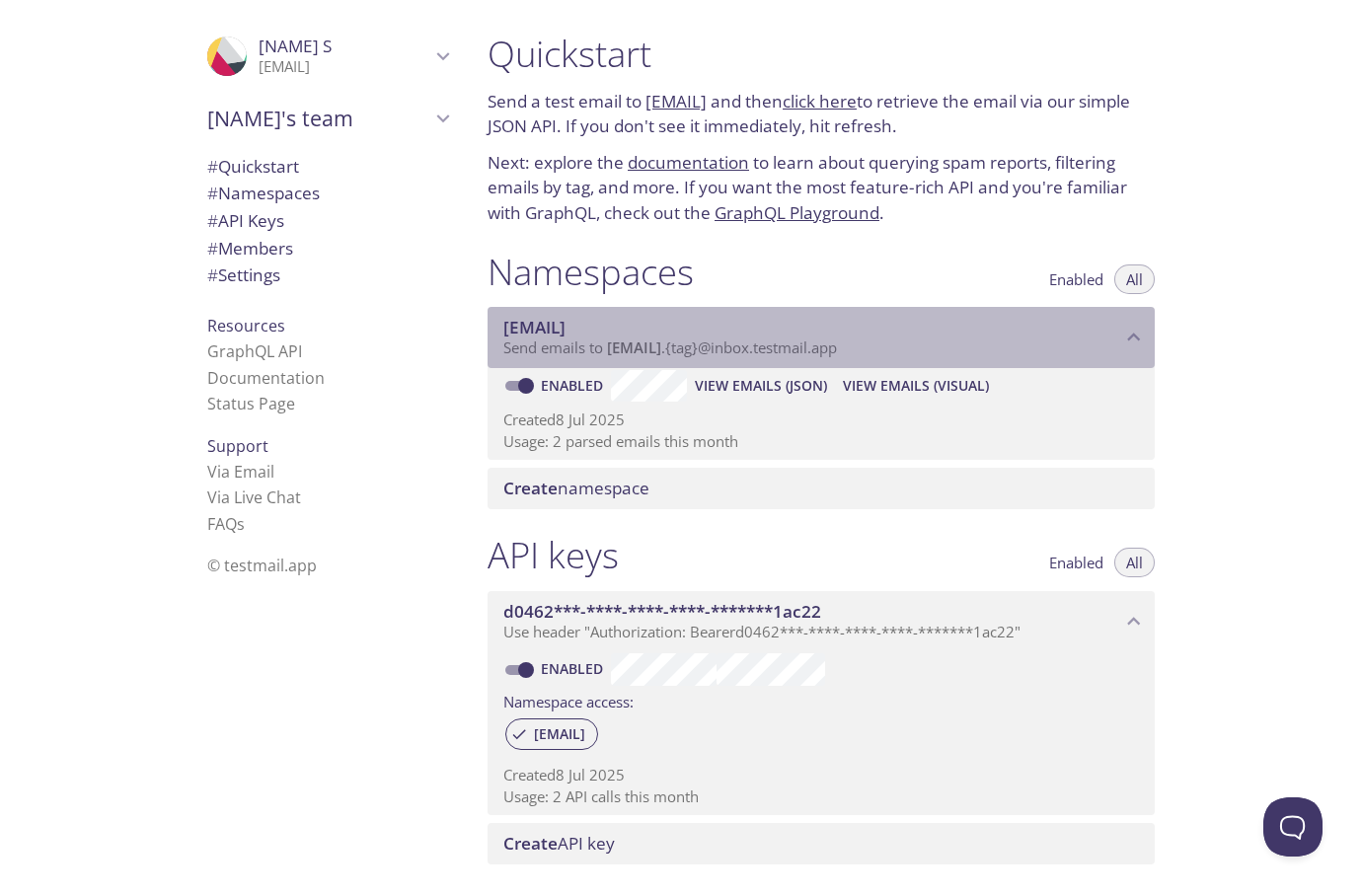 drag, startPoint x: 830, startPoint y: 348, endPoint x: 666, endPoint y: 349, distance: 164.003 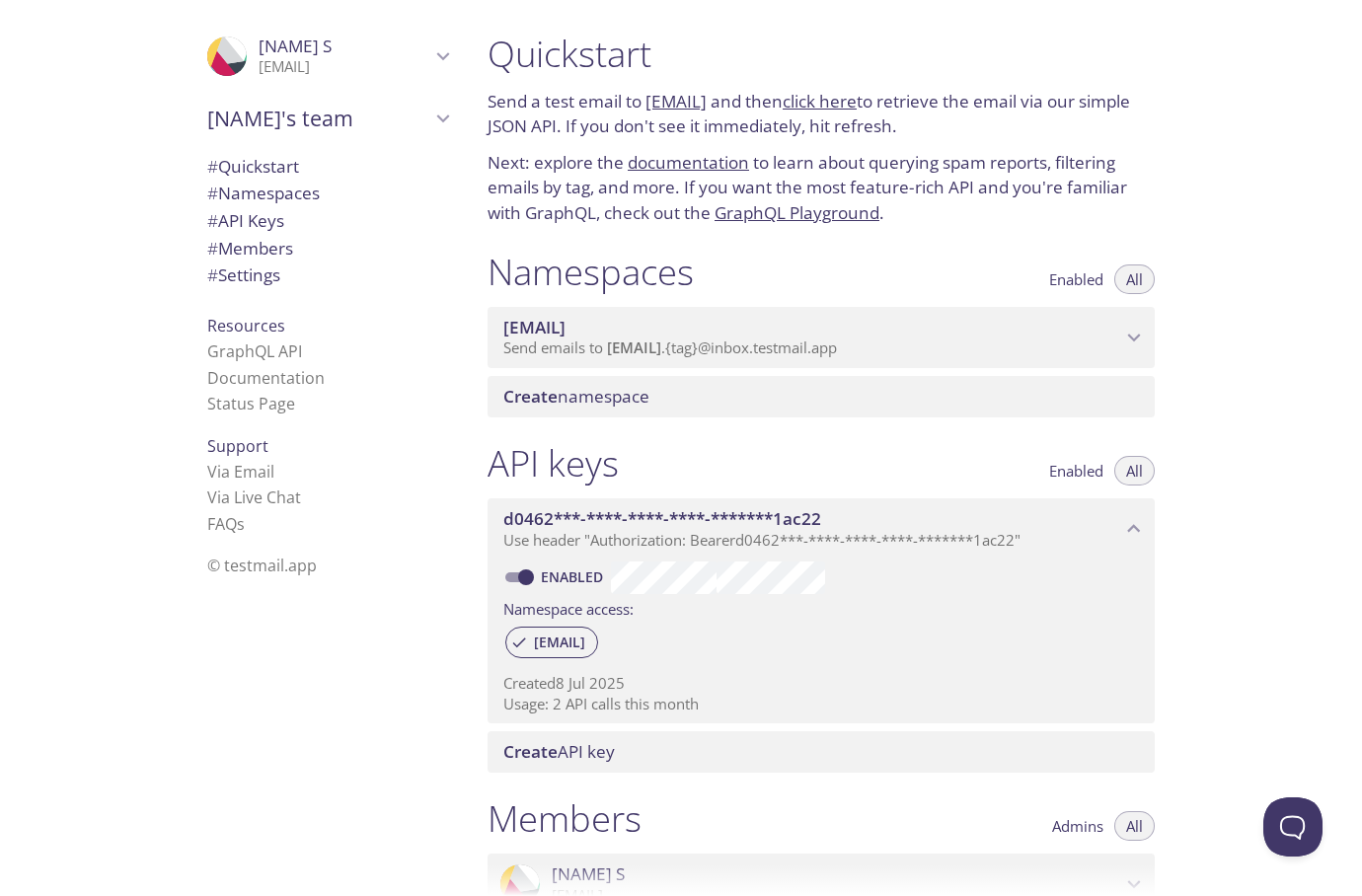 click on "[EMAIL]" at bounding box center (812, 328) 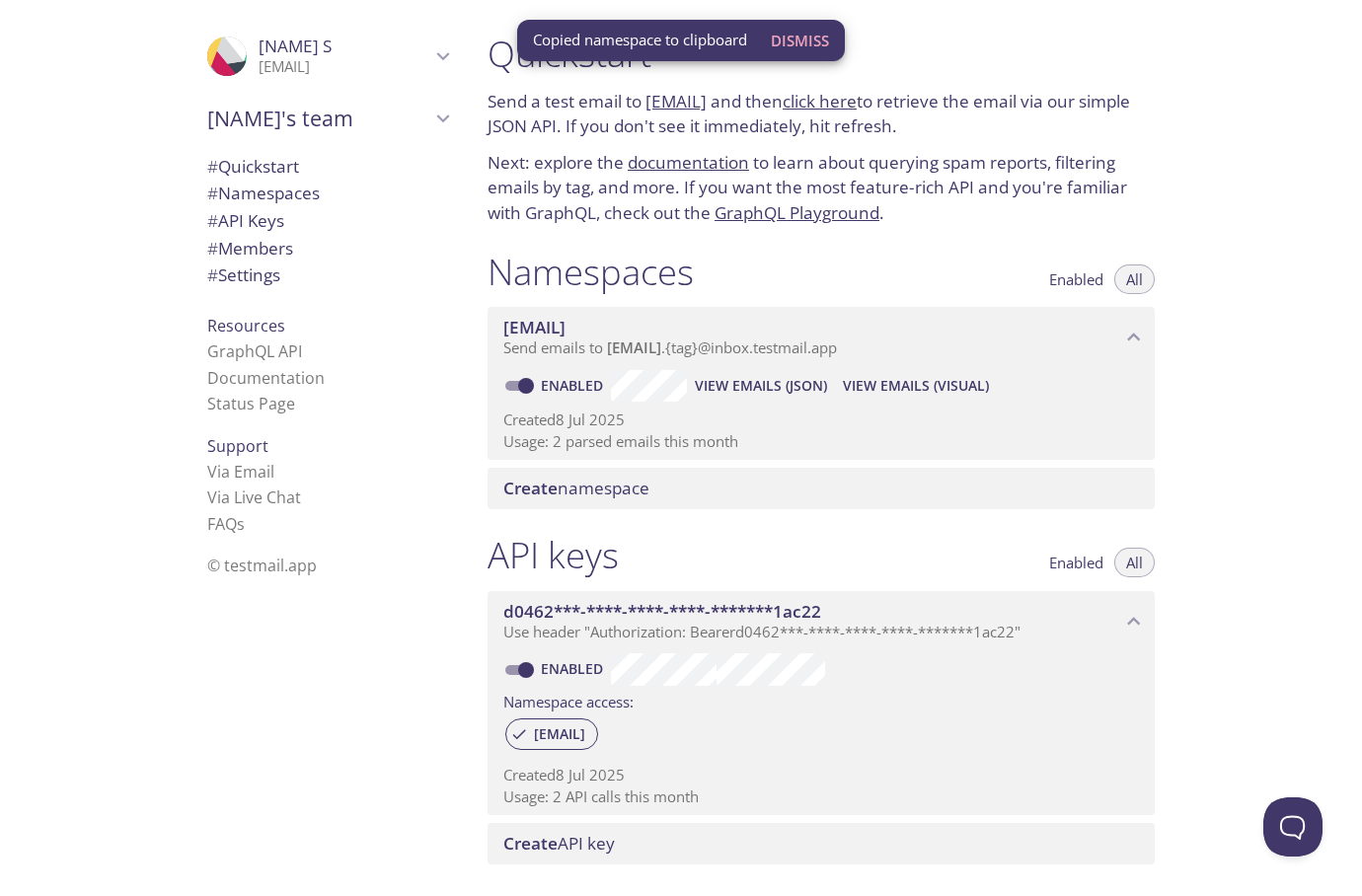 click on "View Emails (Visual)" at bounding box center (761, 386) 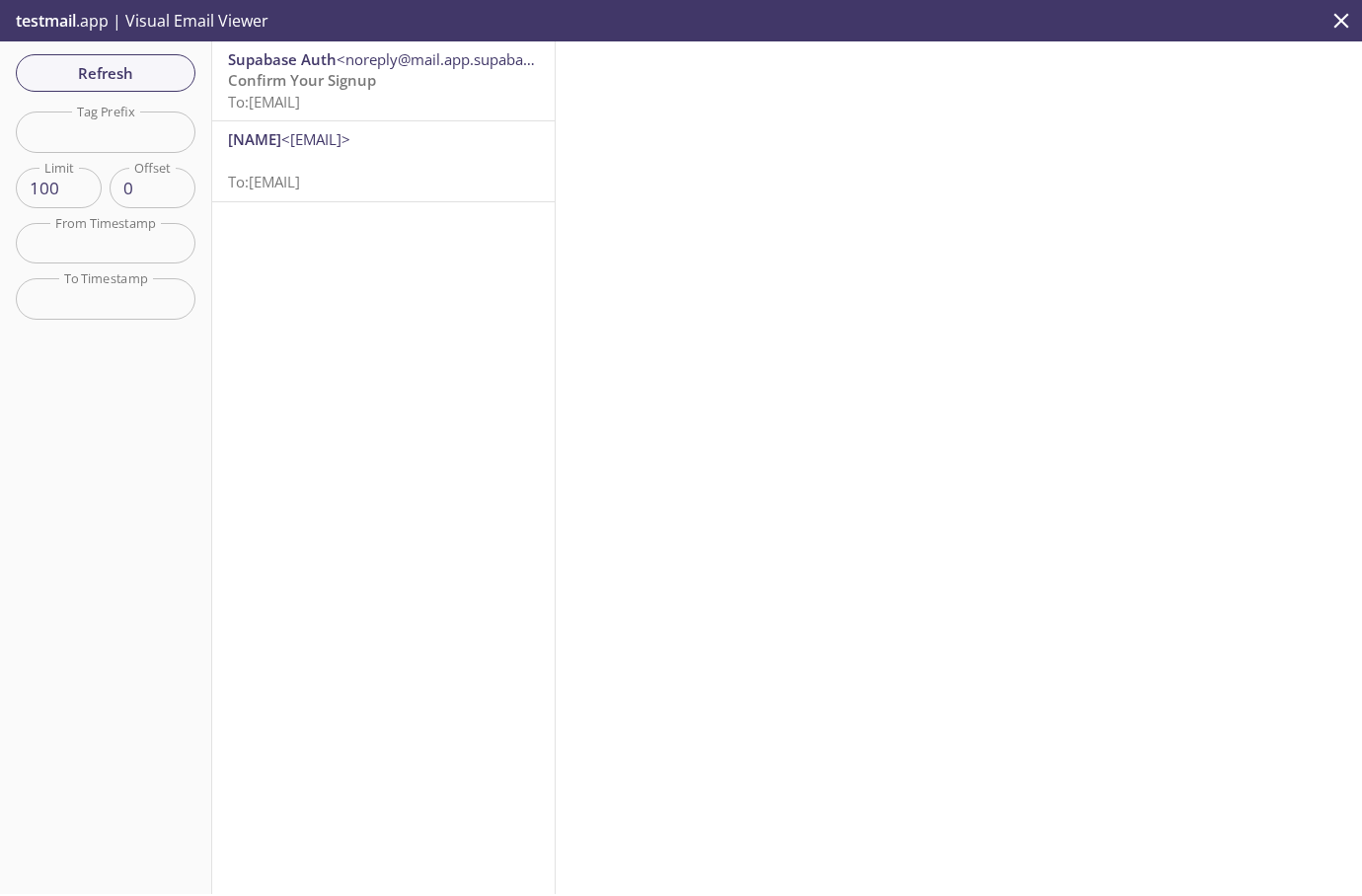 click on "To:  [EMAIL]" at bounding box center (264, 102) 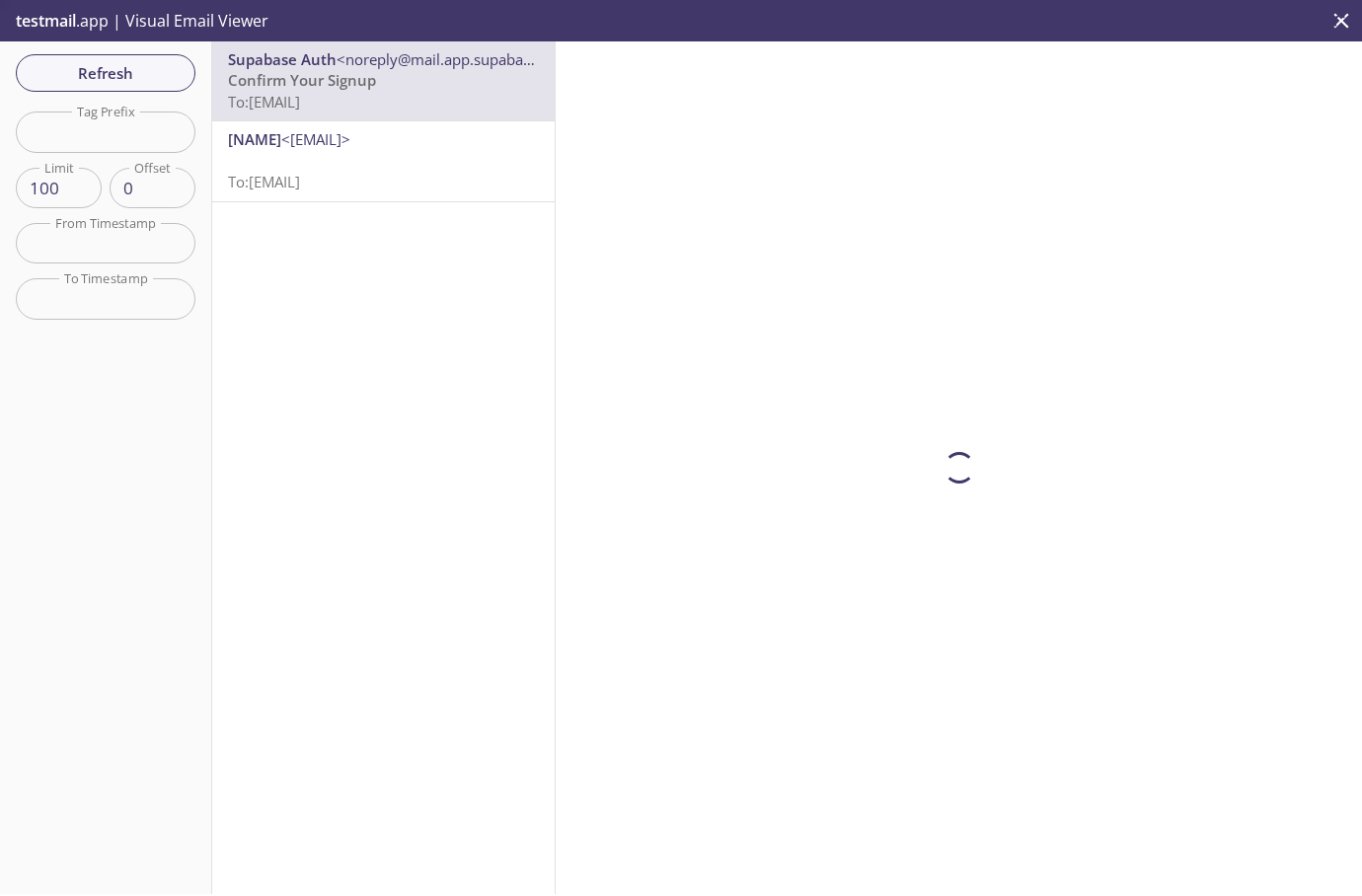 click on "To:  [EMAIL]" at bounding box center [264, 102] 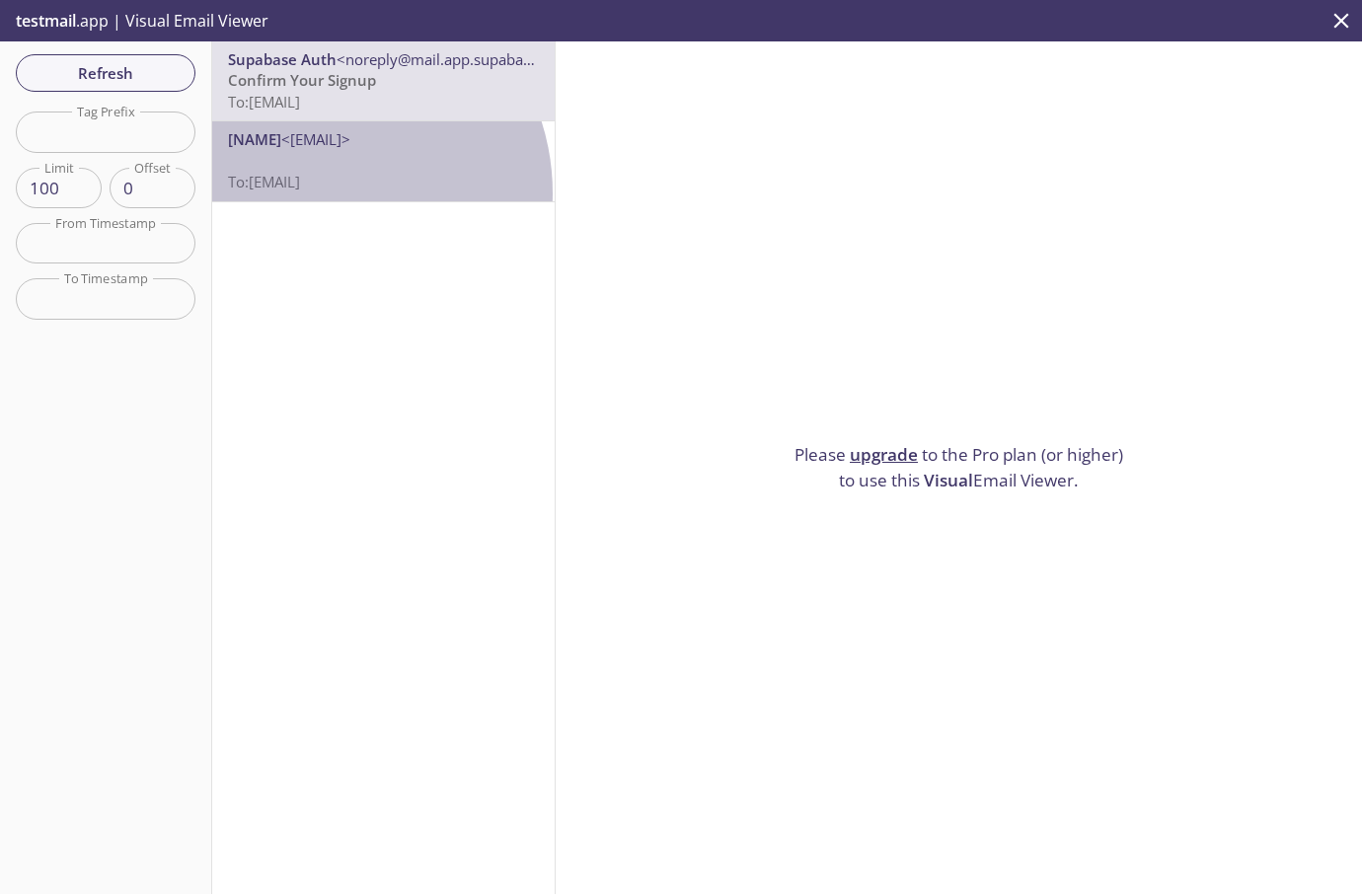click on "To:  [EMAIL]" at bounding box center [383, 91] 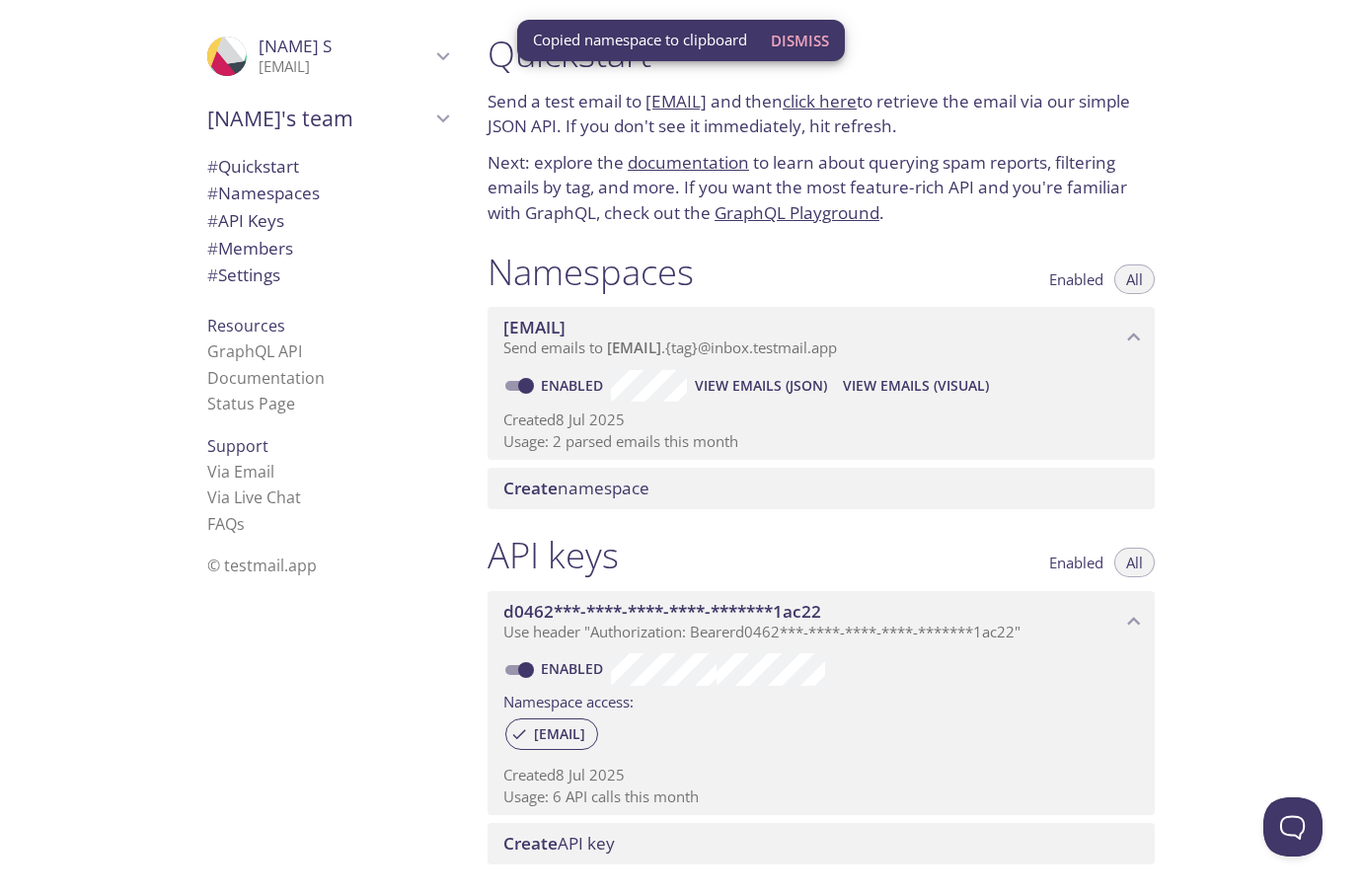 click on "Send emails to   [EMAIL] . {tag} @inbox.testmail.app" at bounding box center (812, 348) 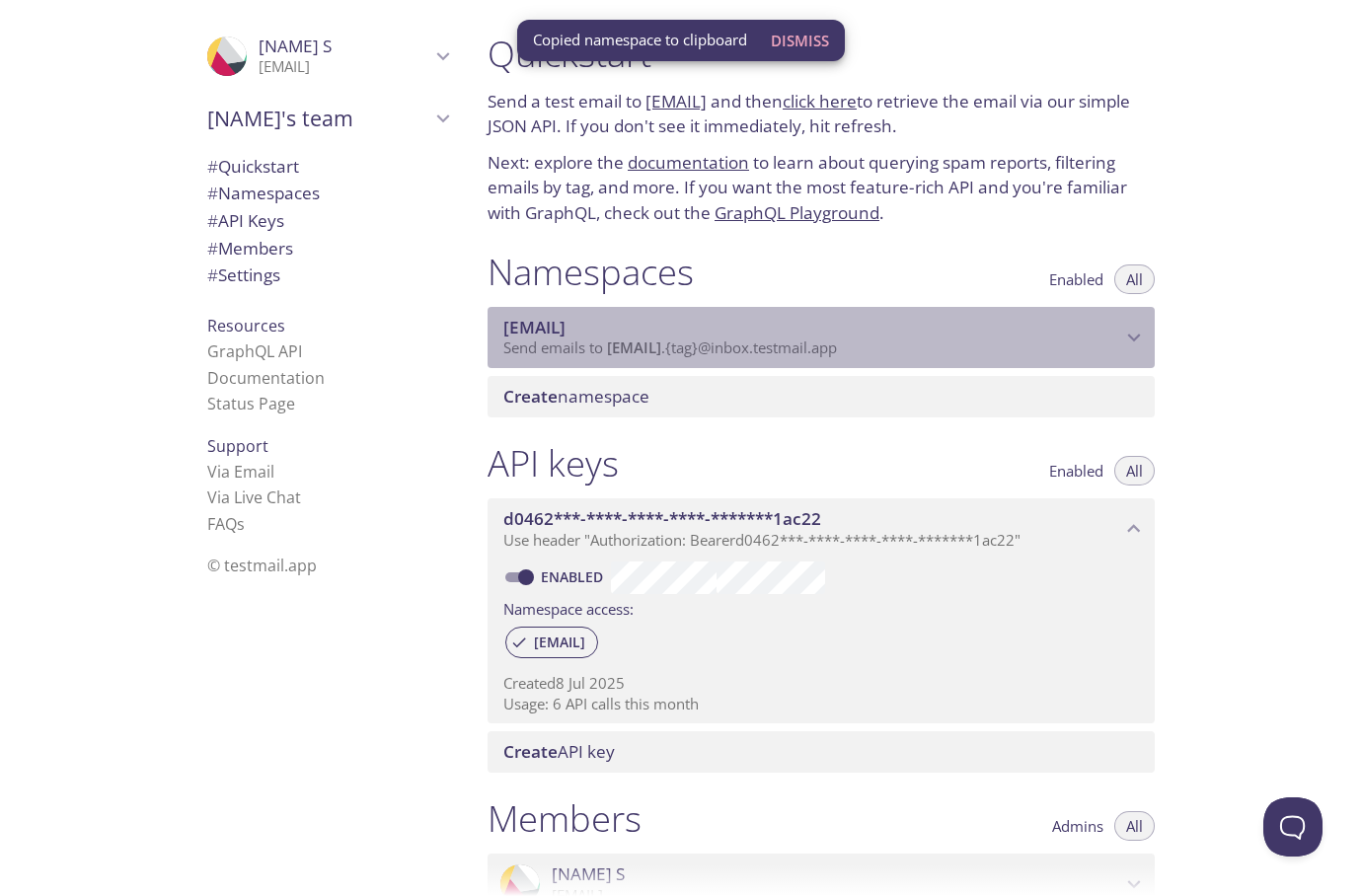 drag, startPoint x: 817, startPoint y: 347, endPoint x: 637, endPoint y: 352, distance: 180.0694 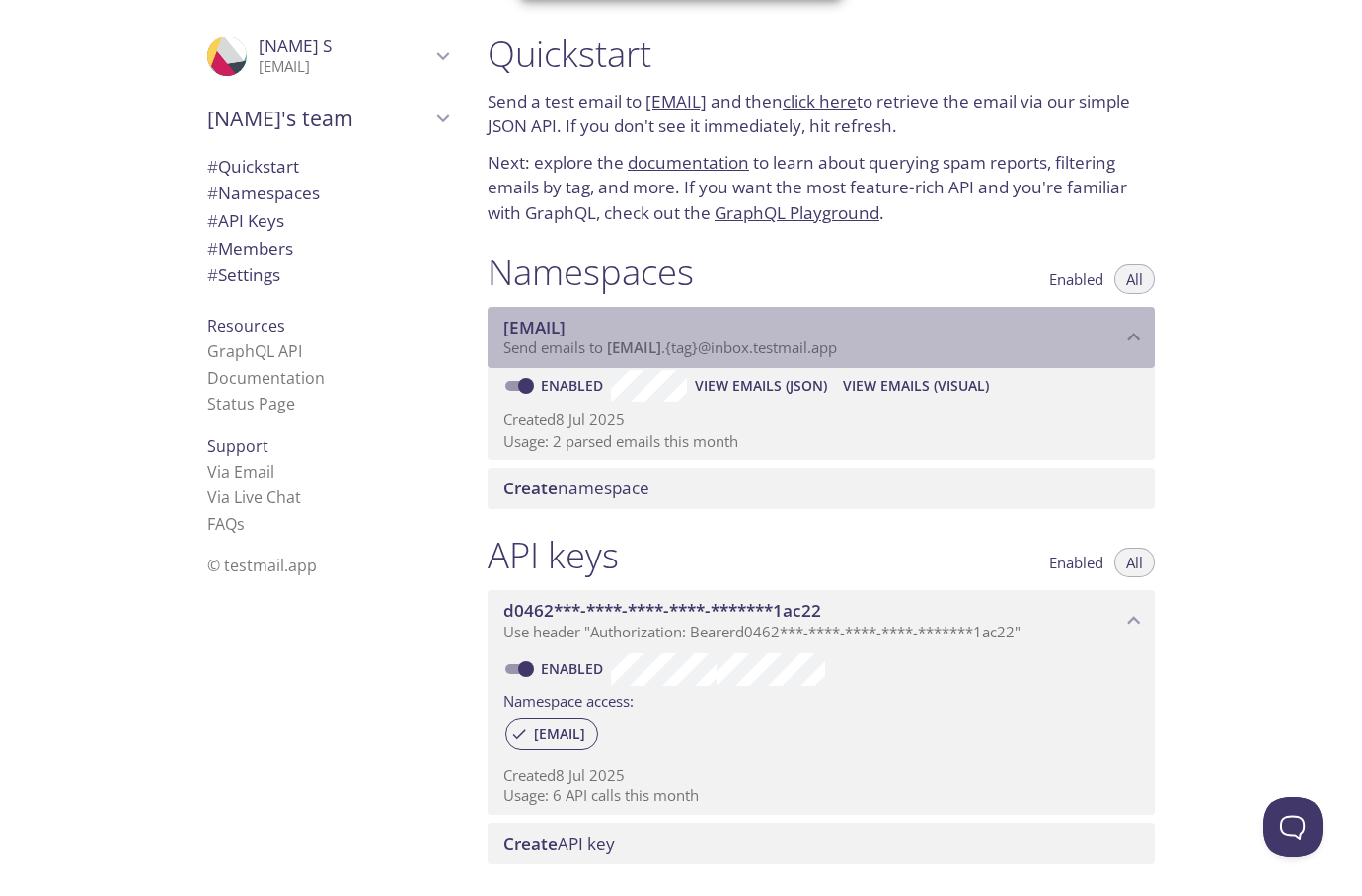click on "[EMAIL]" at bounding box center (634, 347) 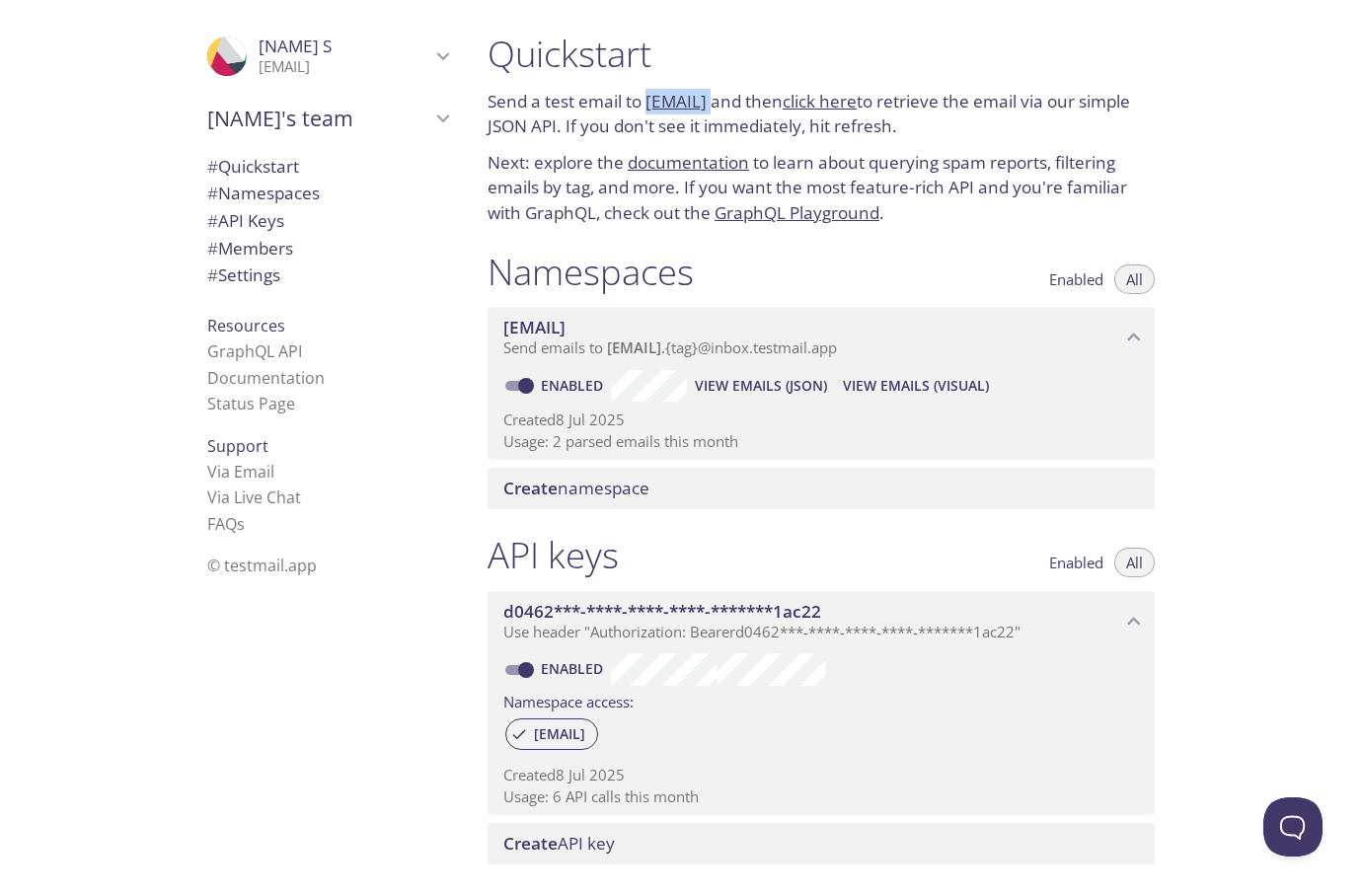 drag, startPoint x: 890, startPoint y: 105, endPoint x: 649, endPoint y: 99, distance: 241.07468 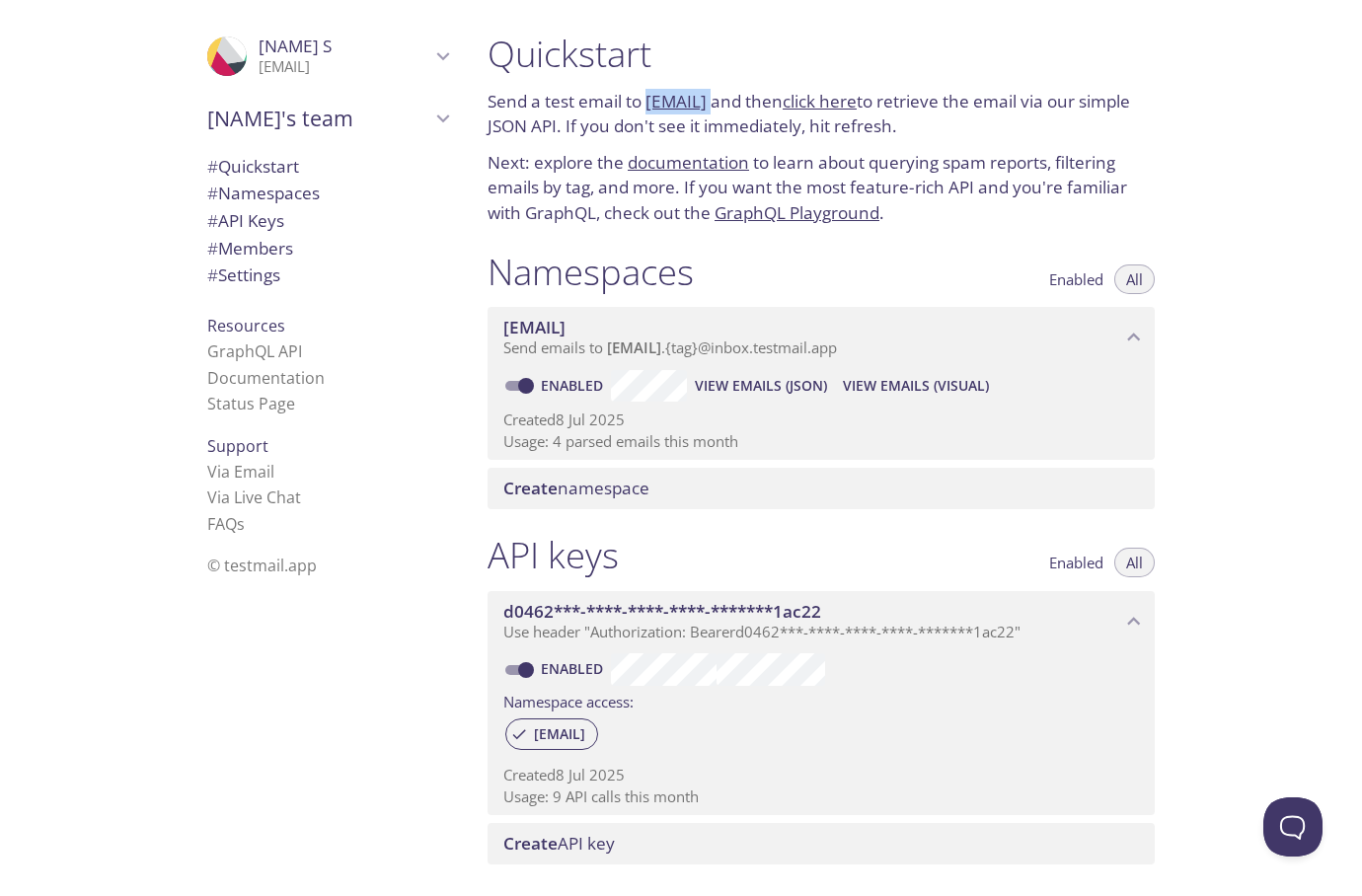 click at bounding box center [681, 16] 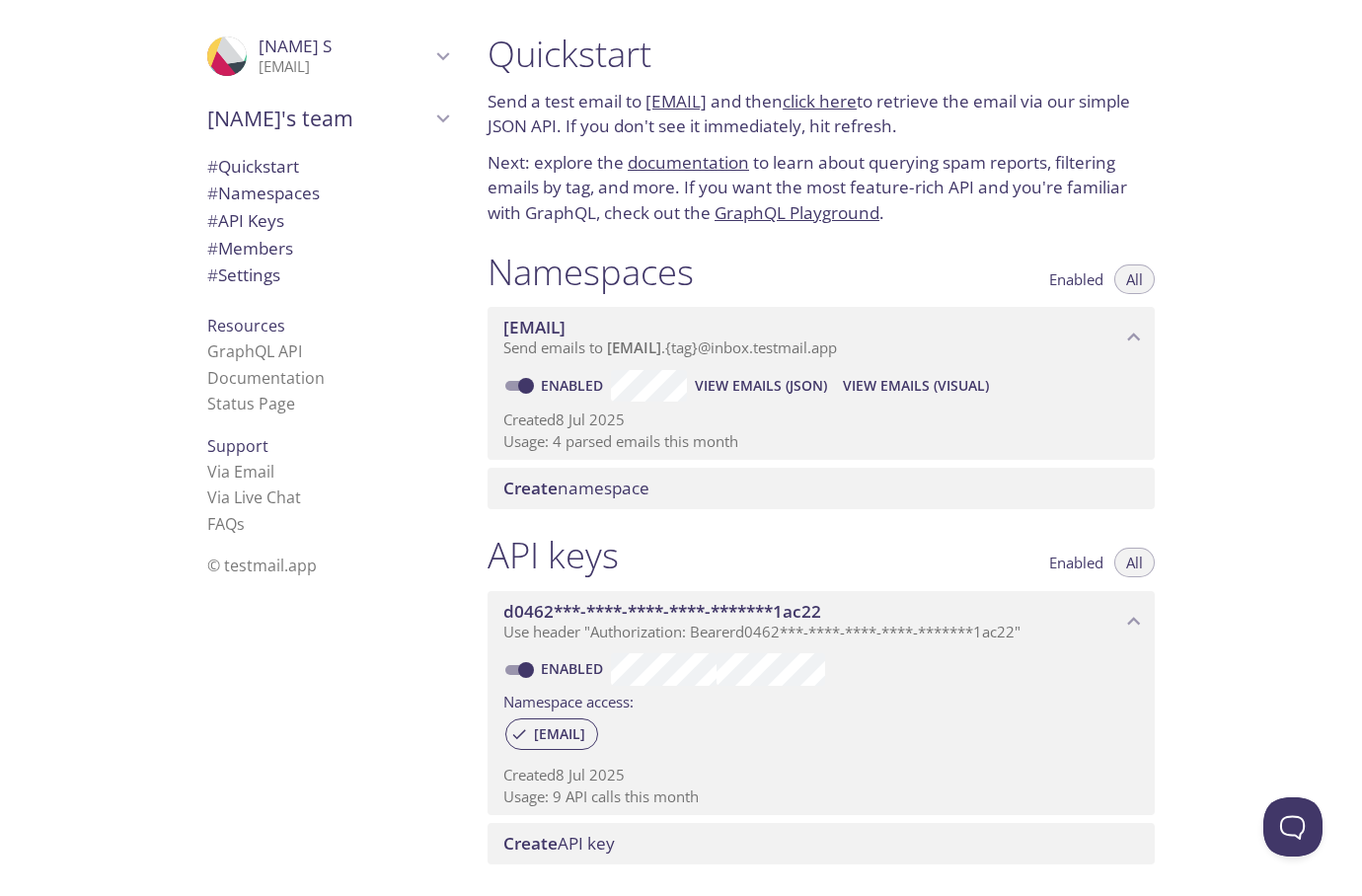 click on "#  Members" at bounding box center [328, 249] 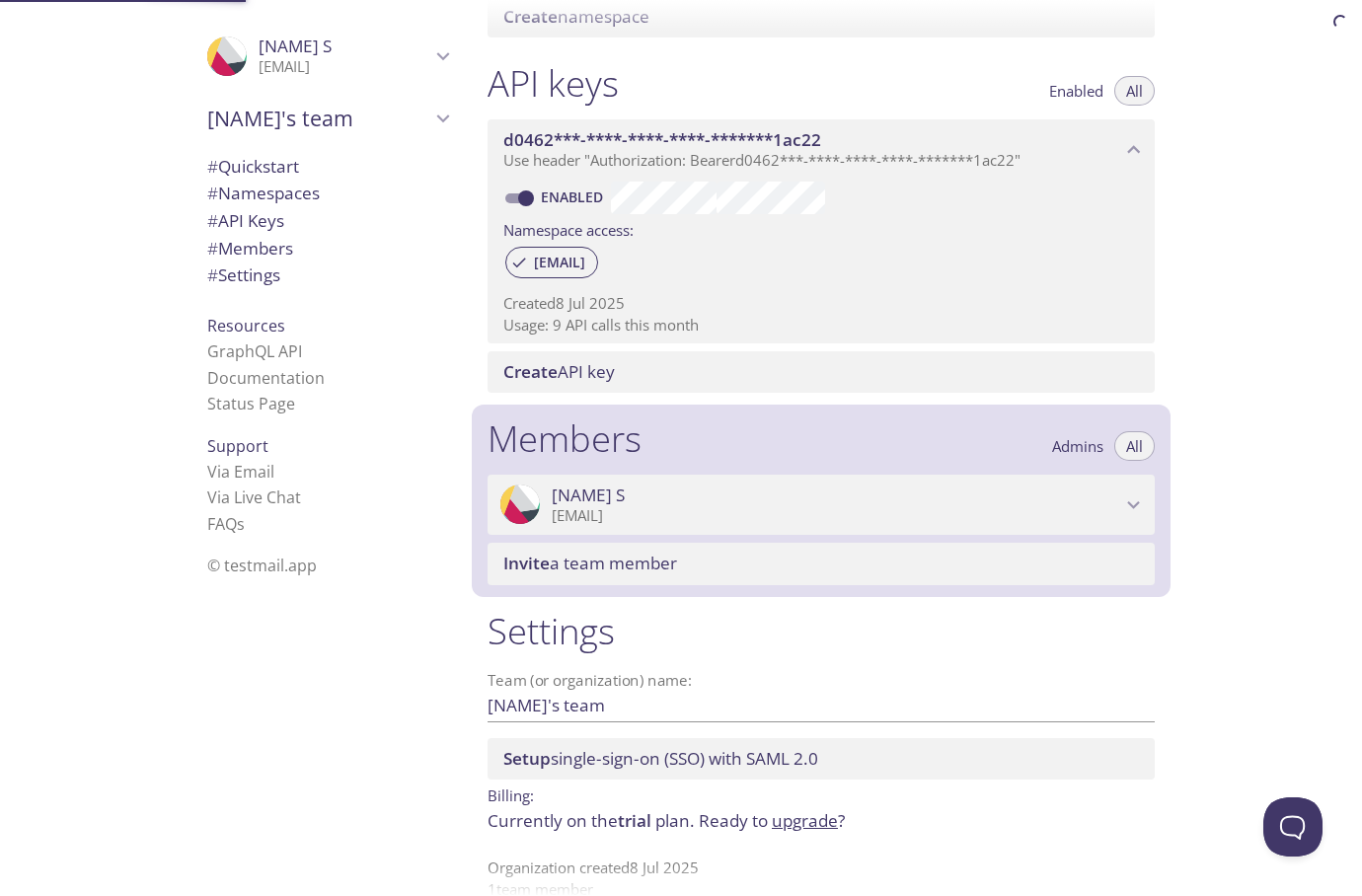 scroll, scrollTop: 507, scrollLeft: 0, axis: vertical 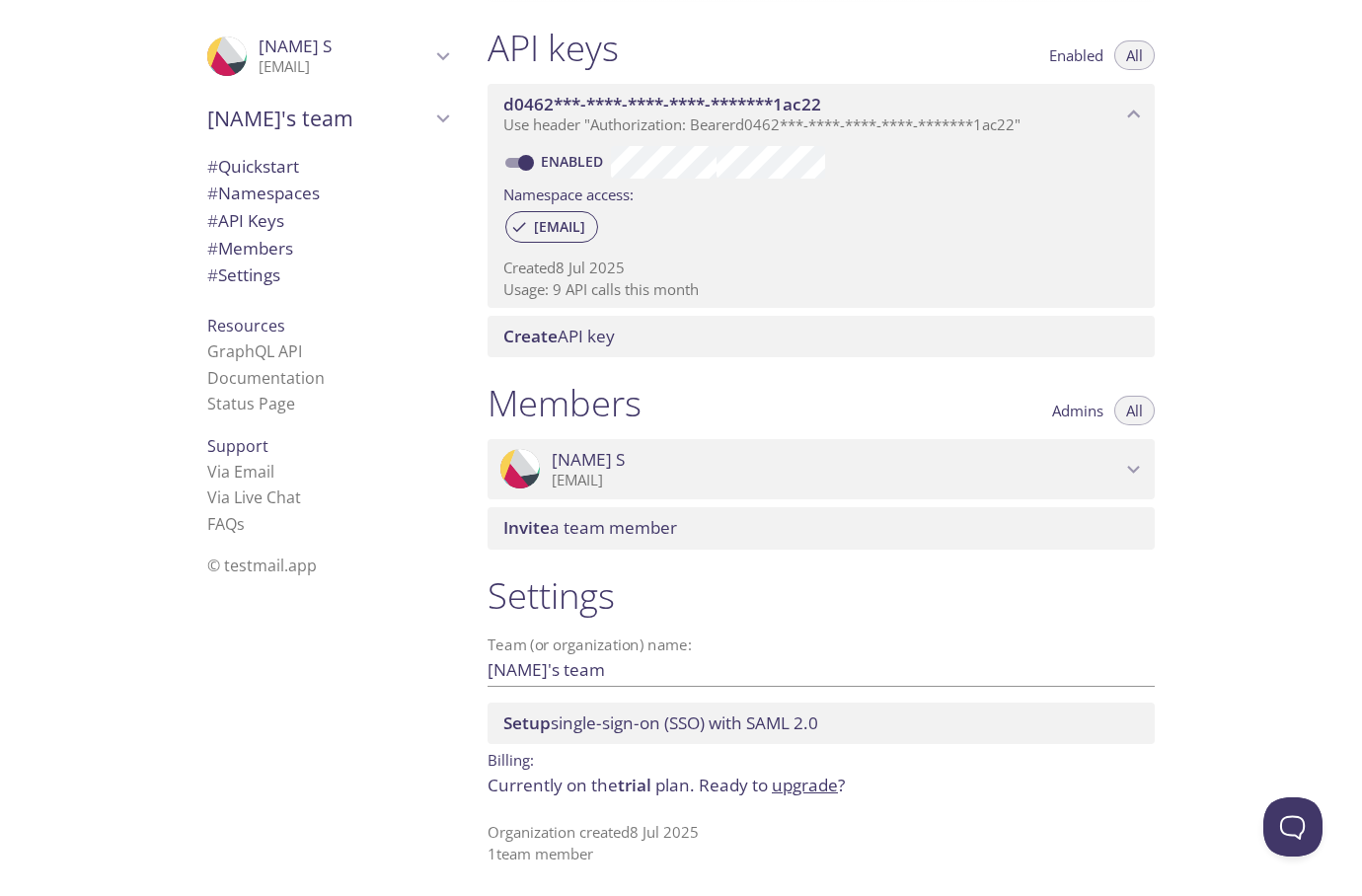 click on "#  Quickstart #  Namespaces #  API Keys #  Members #  Settings" at bounding box center (328, 226) 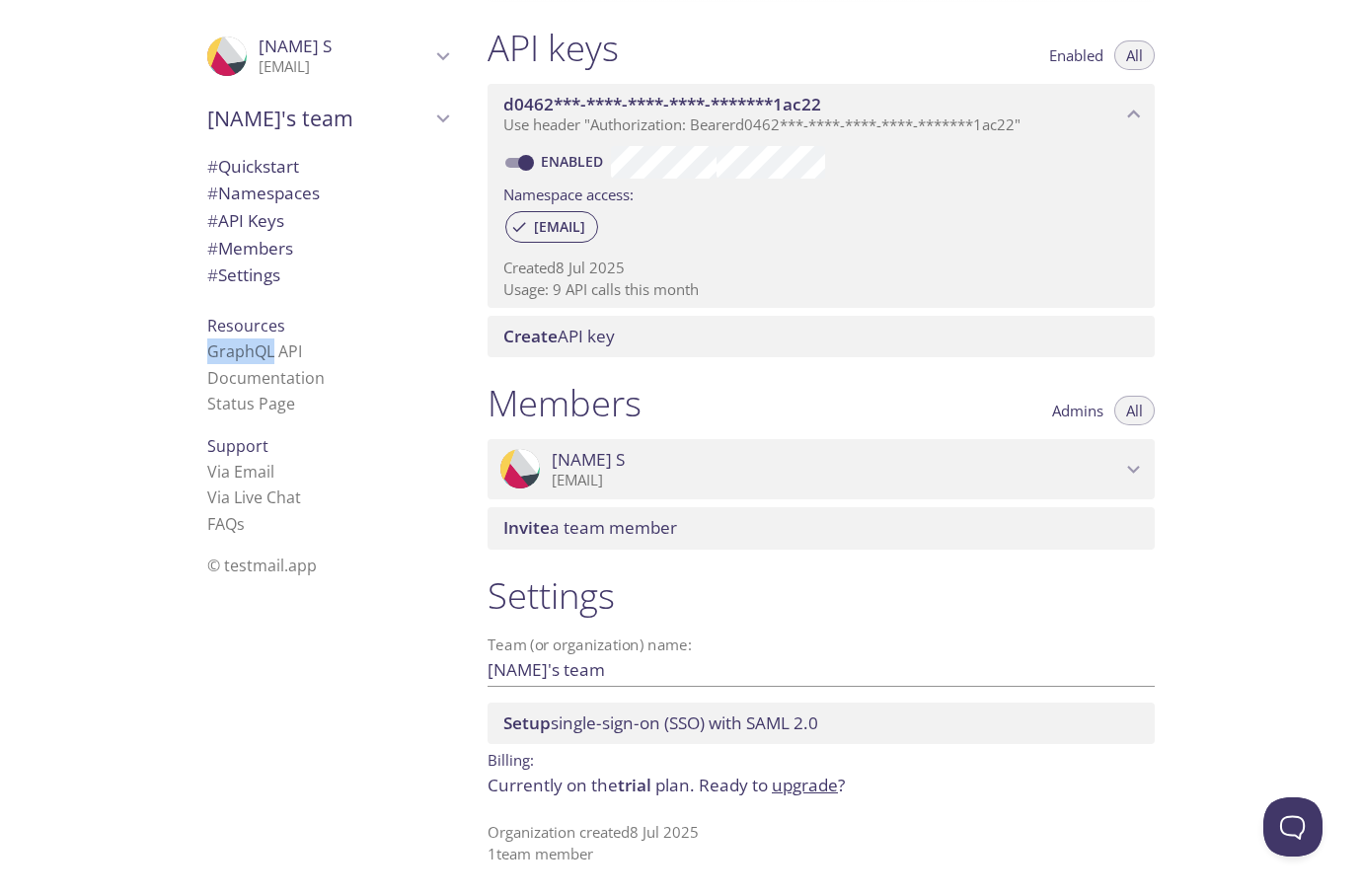 click on ".cls-1 {
fill: #6d5ca8;
}
.cls-2 {
fill: #3fc191;
}
.cls-3 {
fill: #3b4752;
}
.cls-4 {
fill: #ce1e5b;
}
.cls-5 {
fill: #f8d053;
}
.cls-6 {
fill: #48b0f7;
}
.cls-7 {
fill: #d7d9db;
}
ProfilePic [NAME]   S [EMAIL] User Settings Signout [NAME]'s team Create new team #  Quickstart #  Namespaces #  API Keys #  Members #  Settings Resources GraphQL API Documentation Status Page Support Via Email Via Live Chat FAQ s © testmail.app" at bounding box center (324, 448) 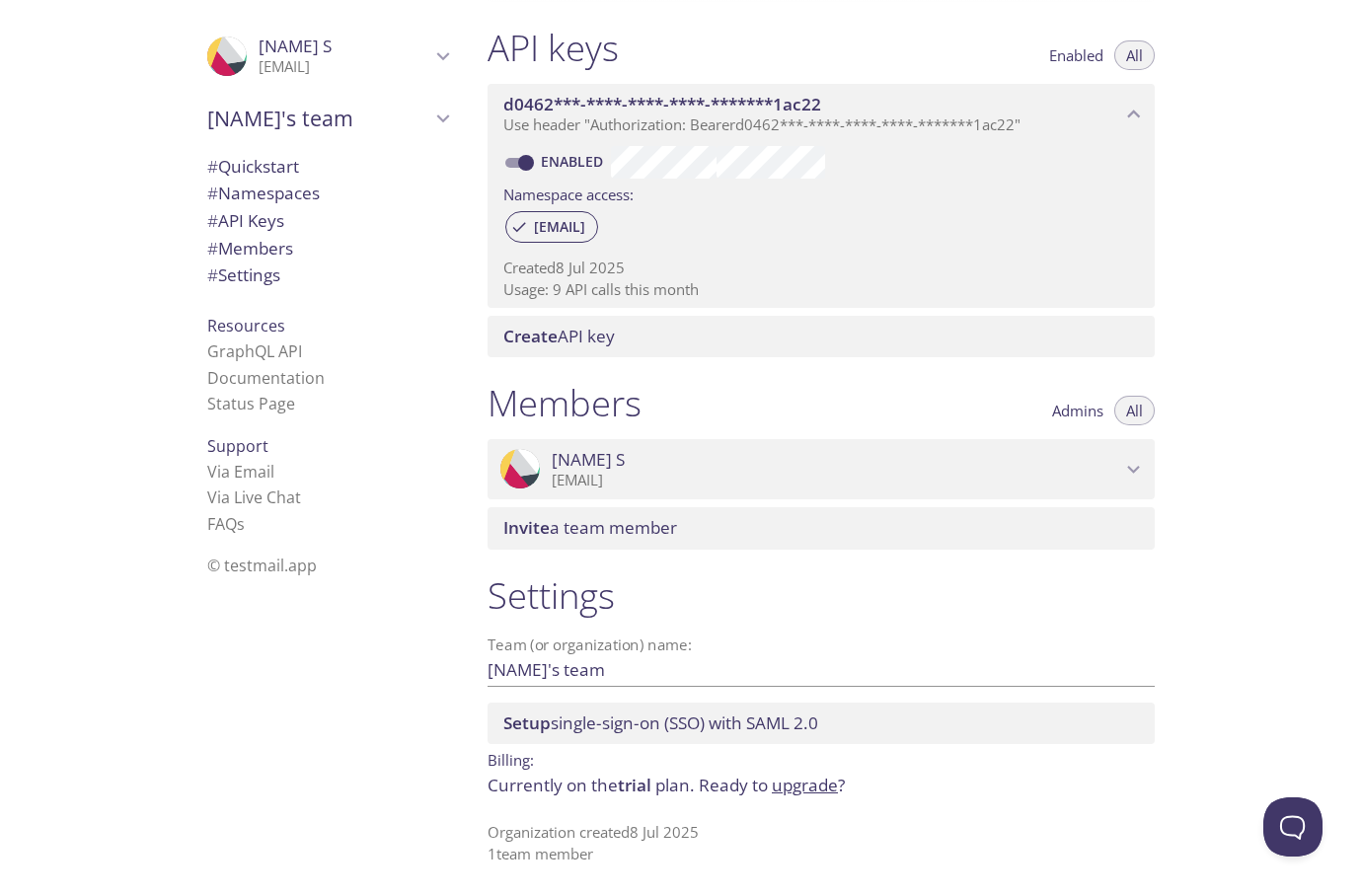 click on "#  Members" at bounding box center [250, 248] 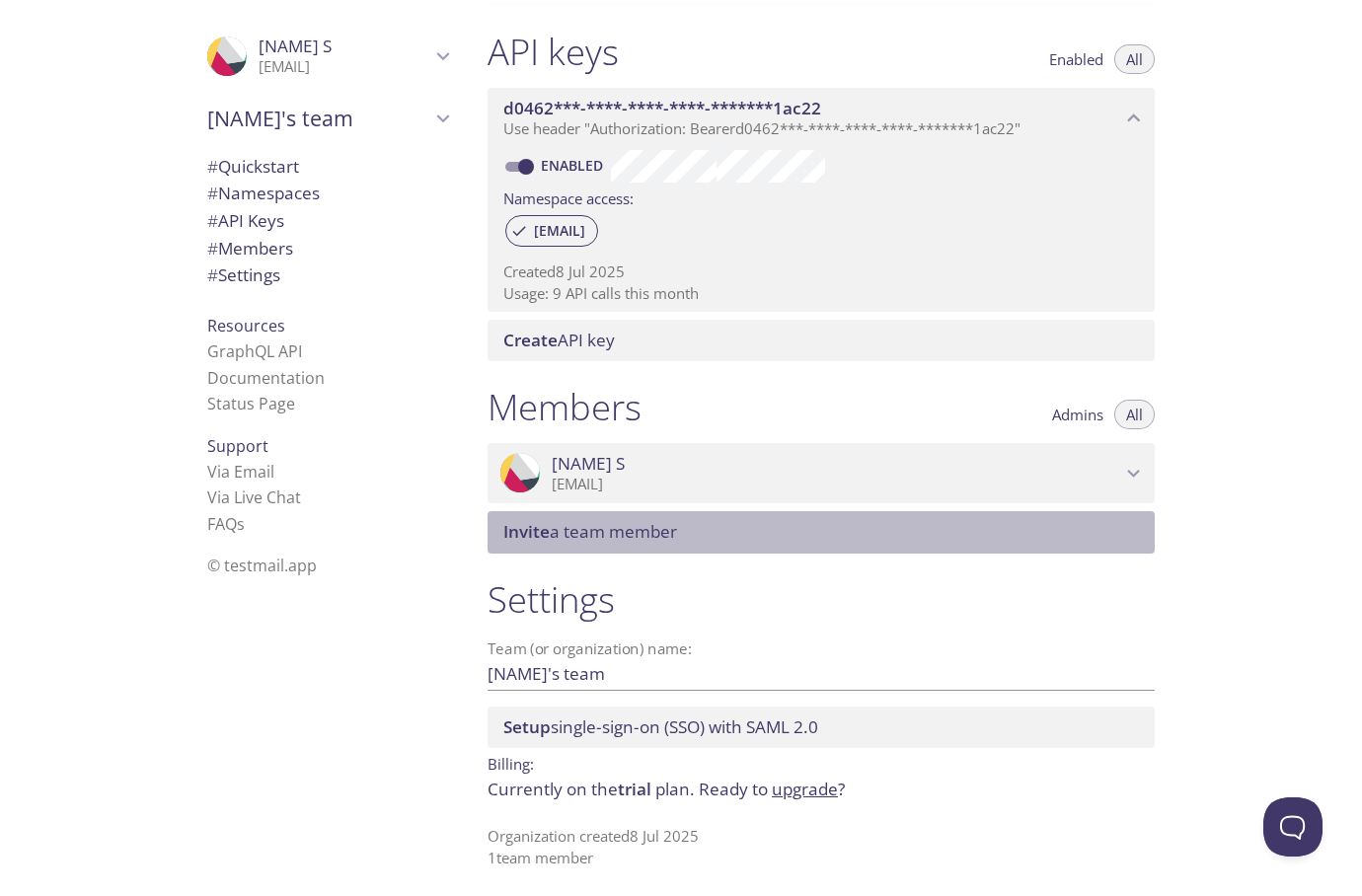 click on "Invite  a team member" at bounding box center [825, 532] 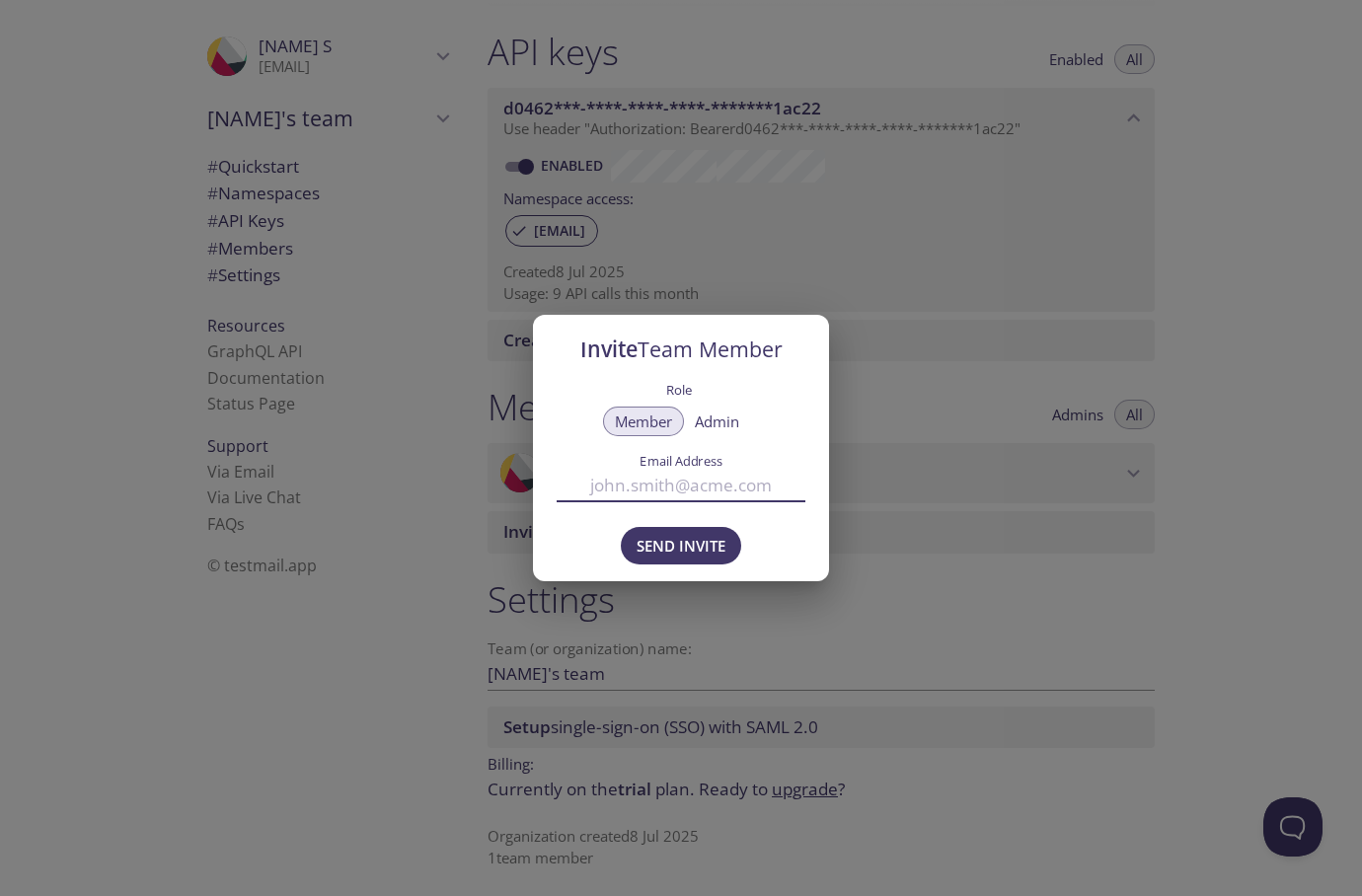 click on "Email Address" at bounding box center (681, 485) 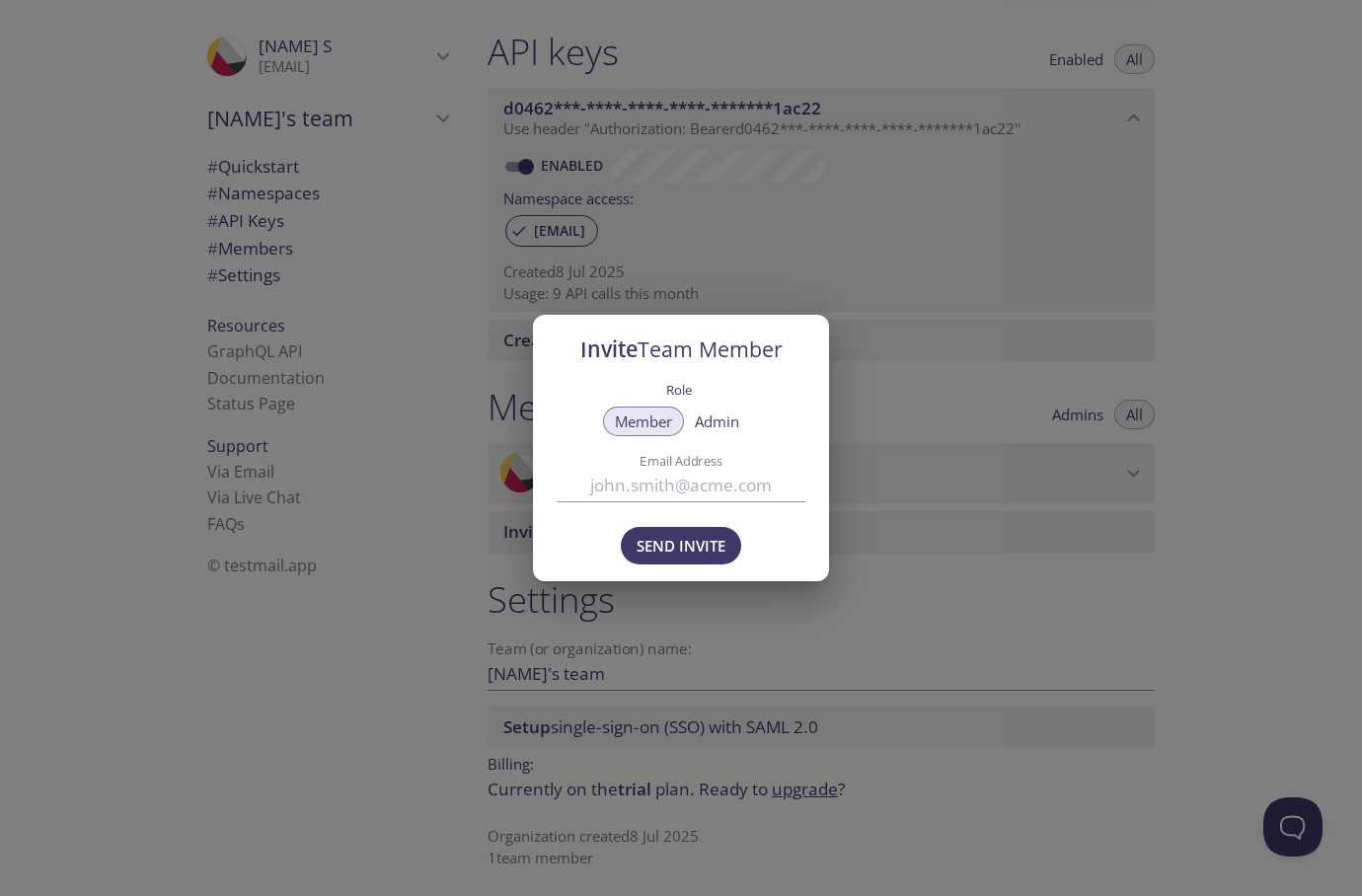 click on "Invite  Team Member Role Member Admin Email Address Send Invite" at bounding box center (681, 448) 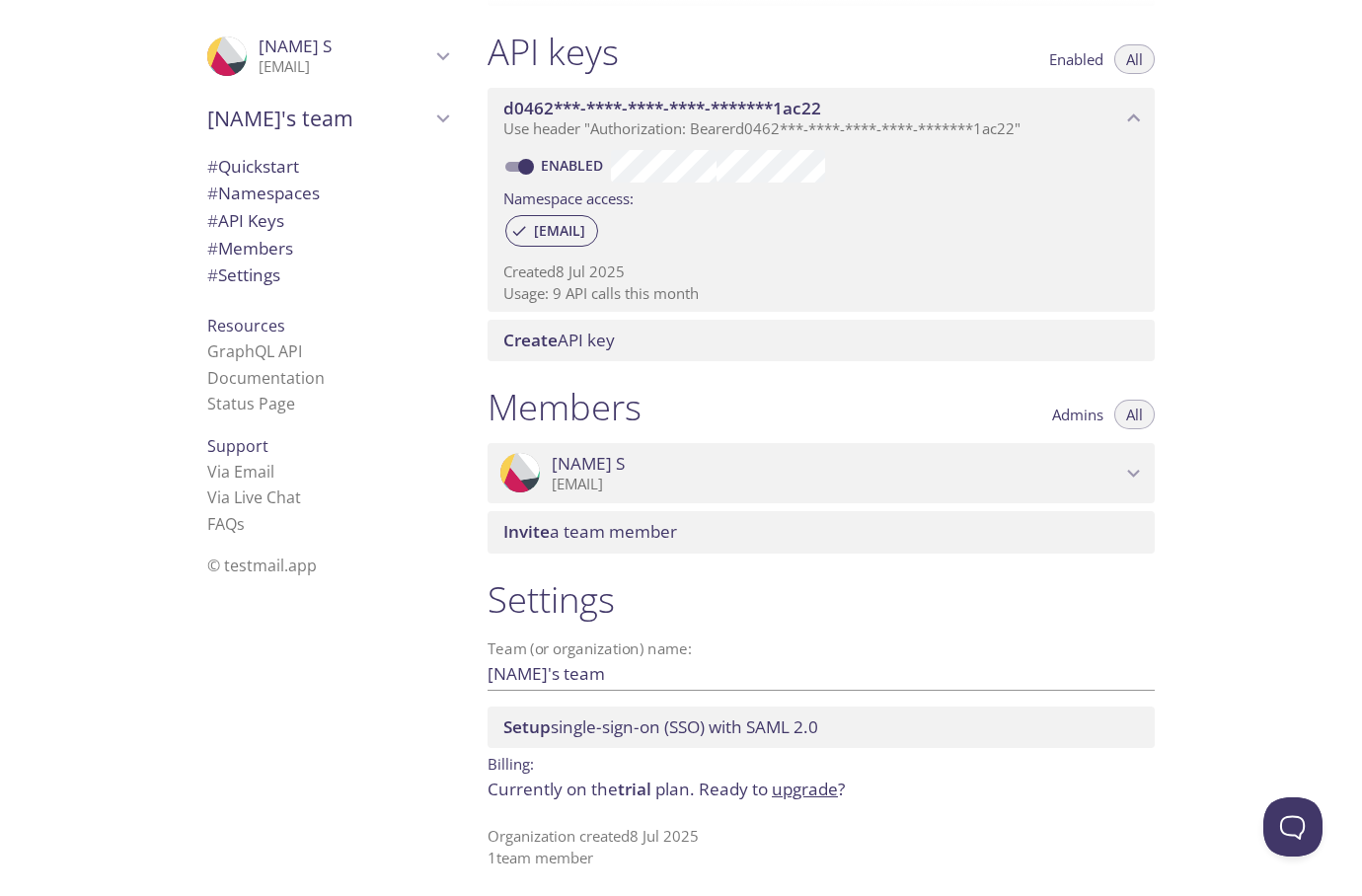 click on "#  Settings" at bounding box center [244, 274] 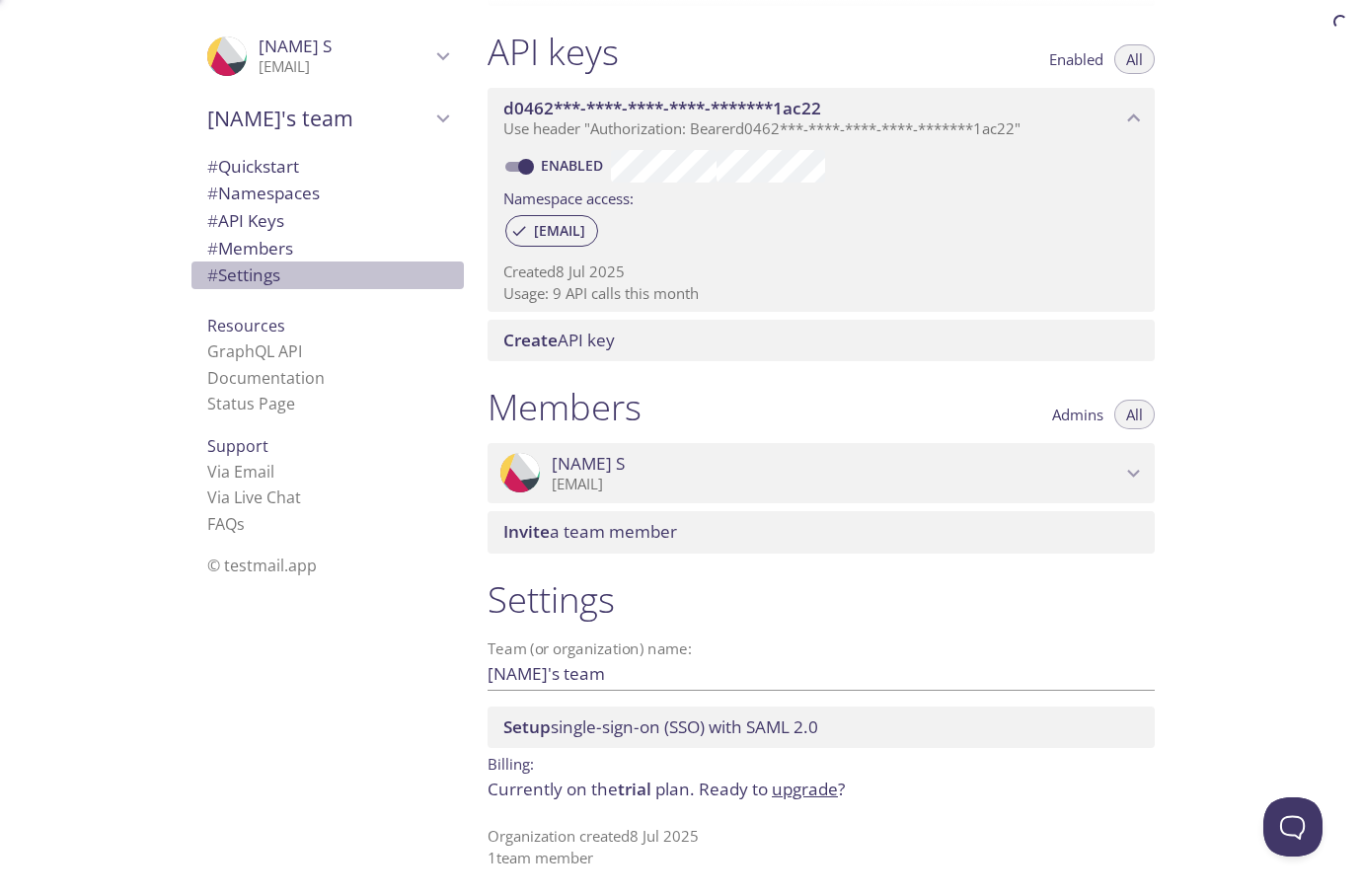 click on "#  Settings" at bounding box center [244, 274] 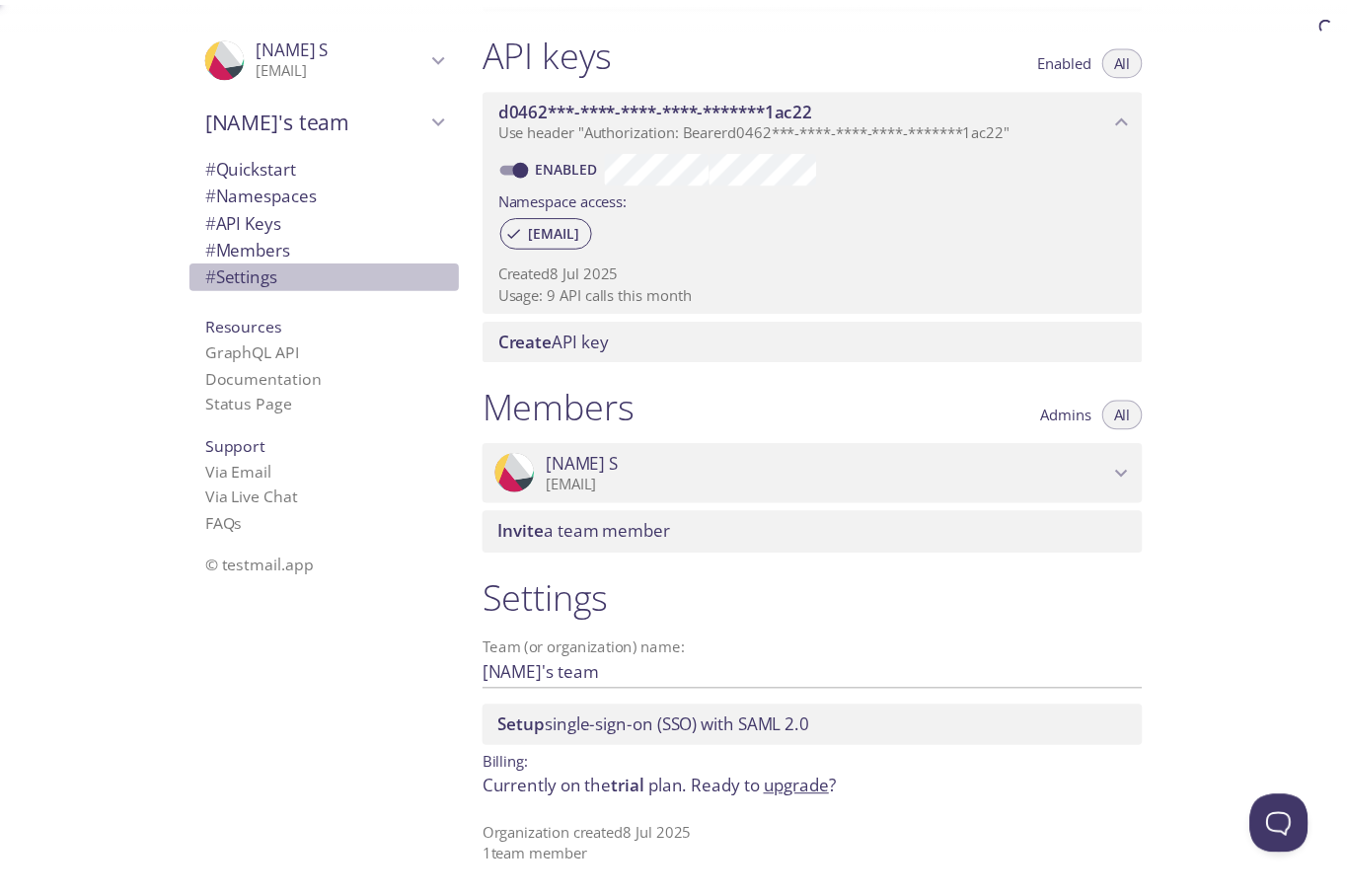 scroll, scrollTop: 507, scrollLeft: 0, axis: vertical 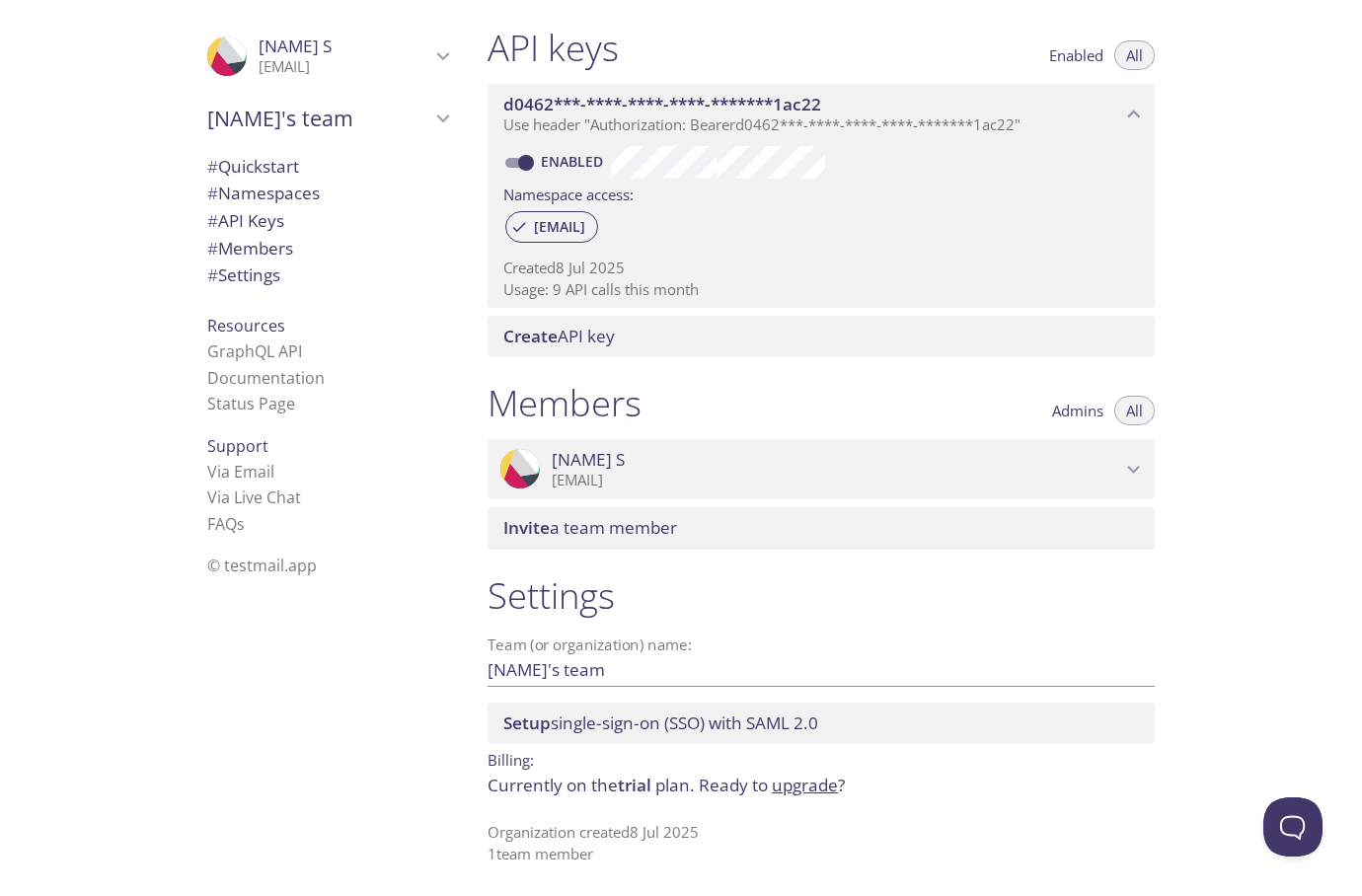 click on "upgrade" at bounding box center [804, 784] 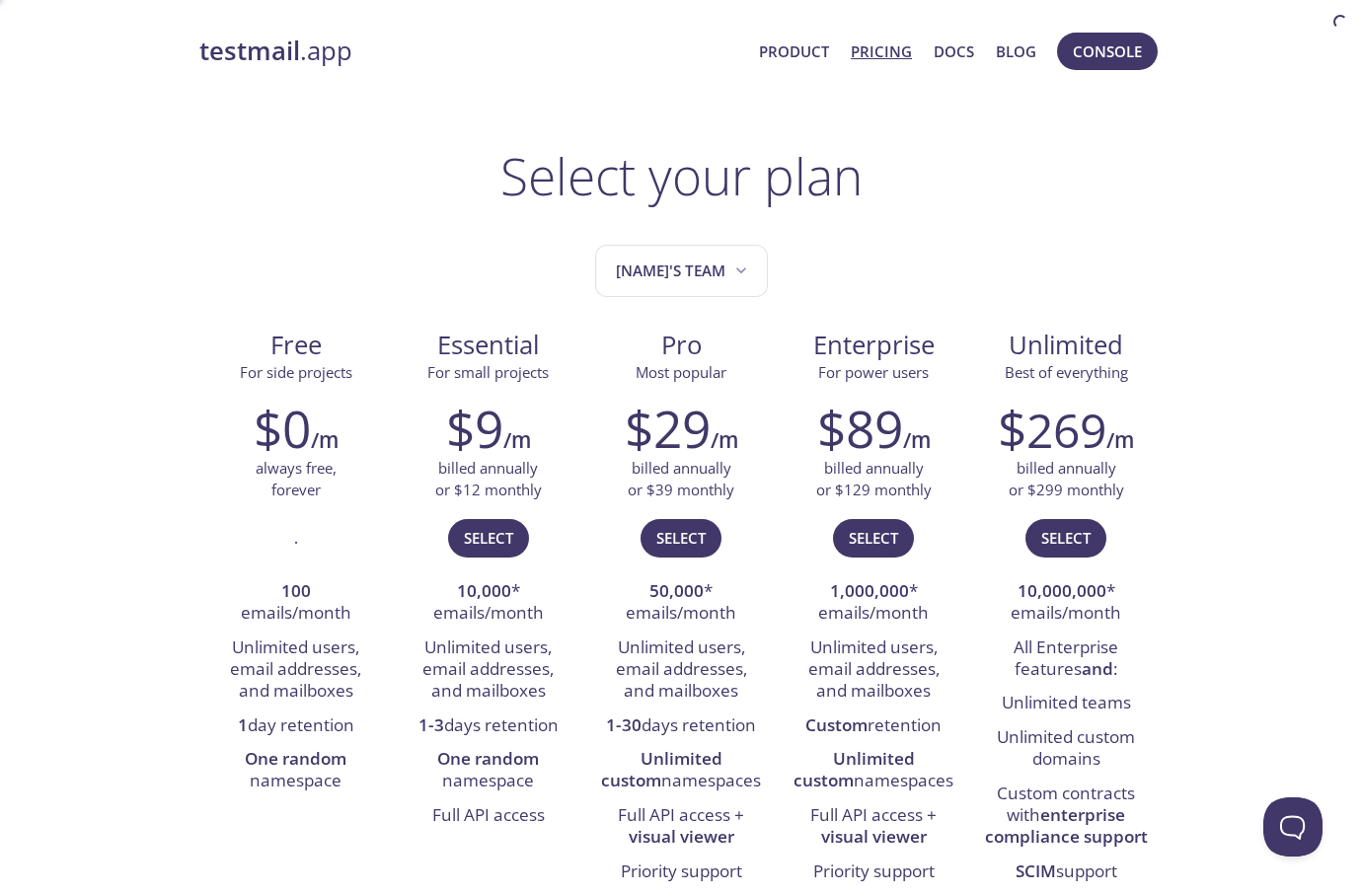 click on "$89 /m billed annually or $129 monthly Select 1,000,000 * emails/month Unlimited users, email addresses, and mailboxes Custom  retention Unlimited custom  namespaces Full API access + visual viewer Priority support SSO with  SAML 2.0  or  OIDC Enterprise invoicing 99.99%  uptime SLA Plus  add-ons" at bounding box center (295, 598) 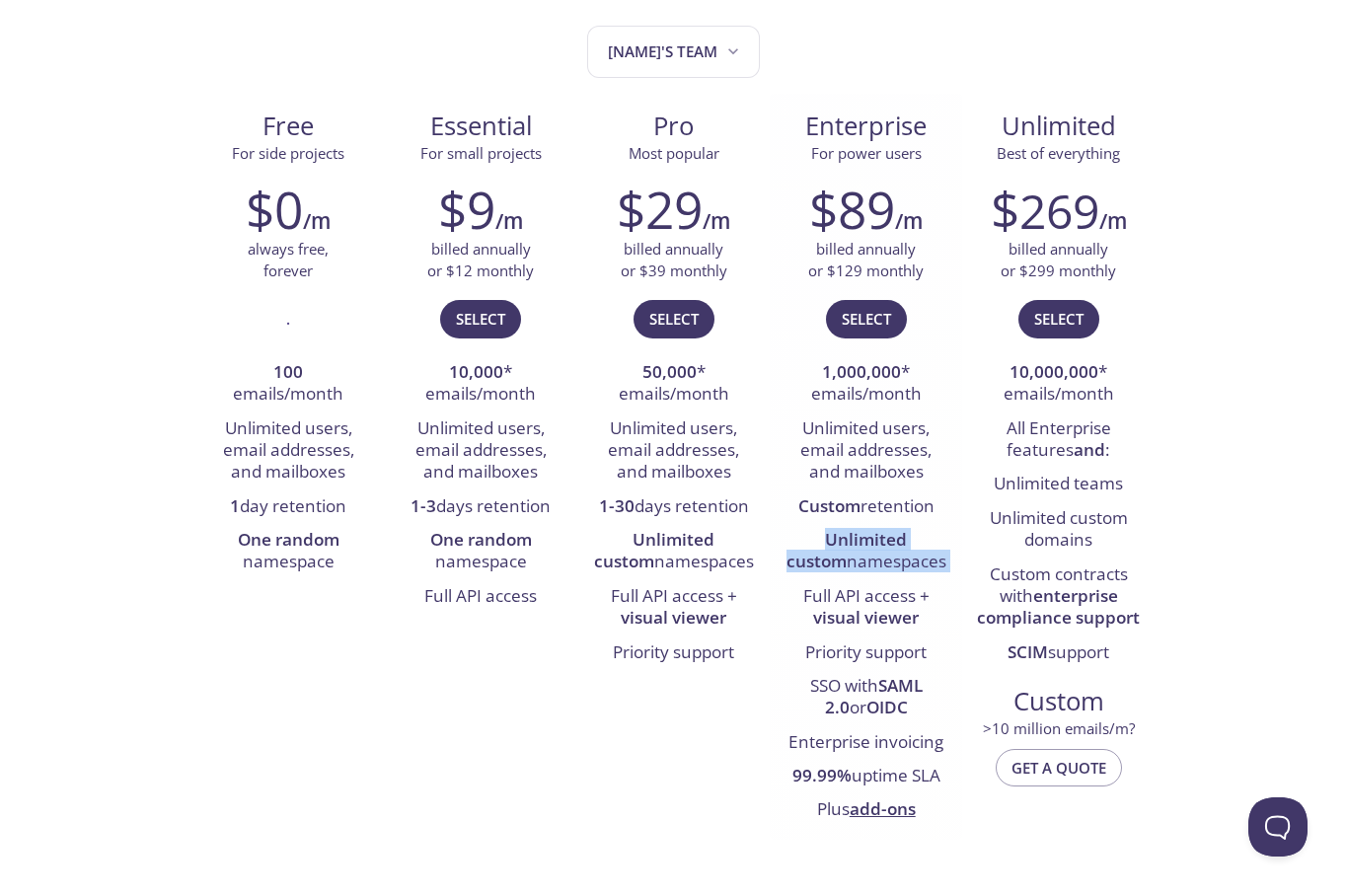 scroll, scrollTop: 214, scrollLeft: 0, axis: vertical 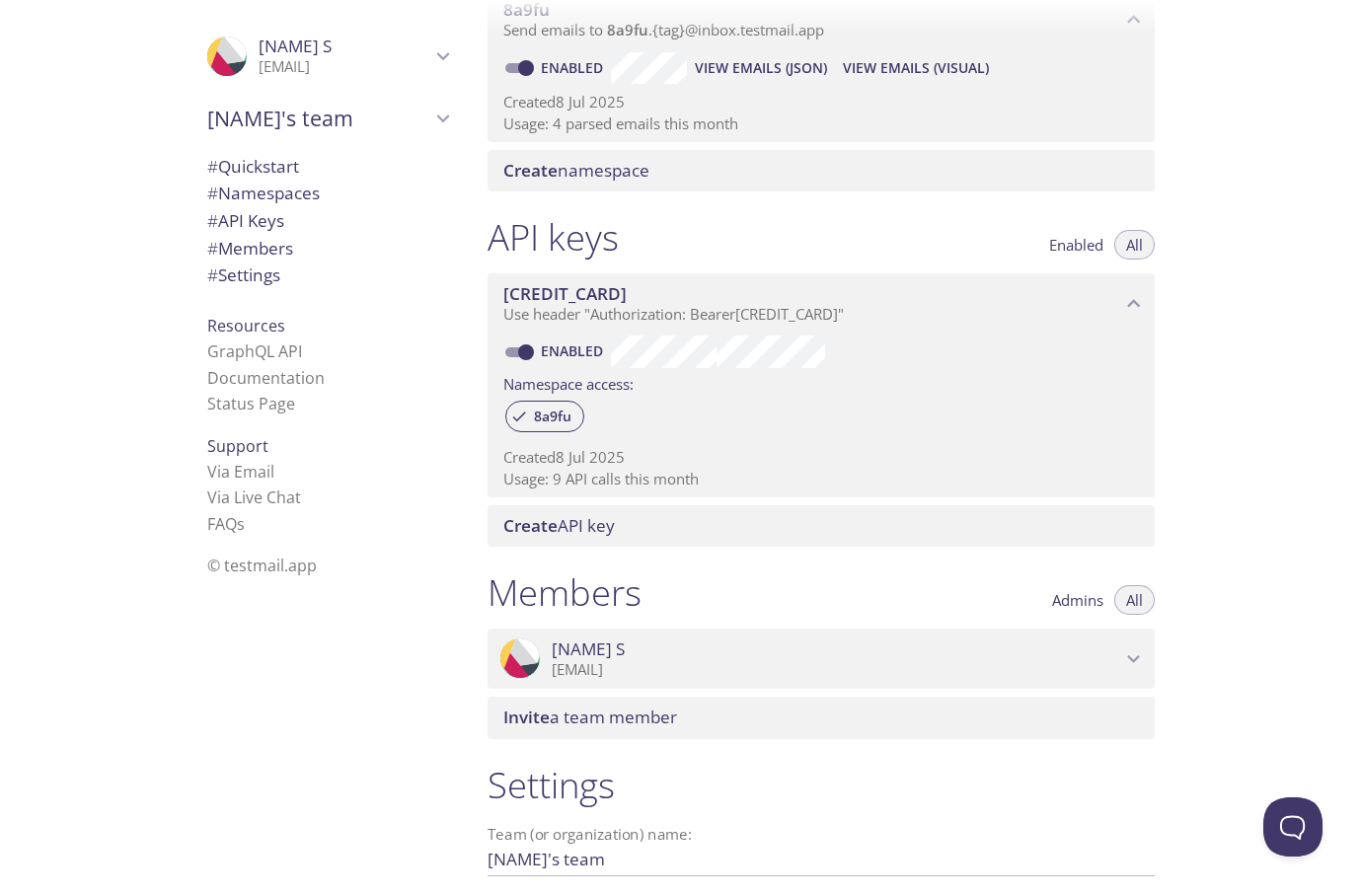 click on "FAQ s" at bounding box center [328, 524] 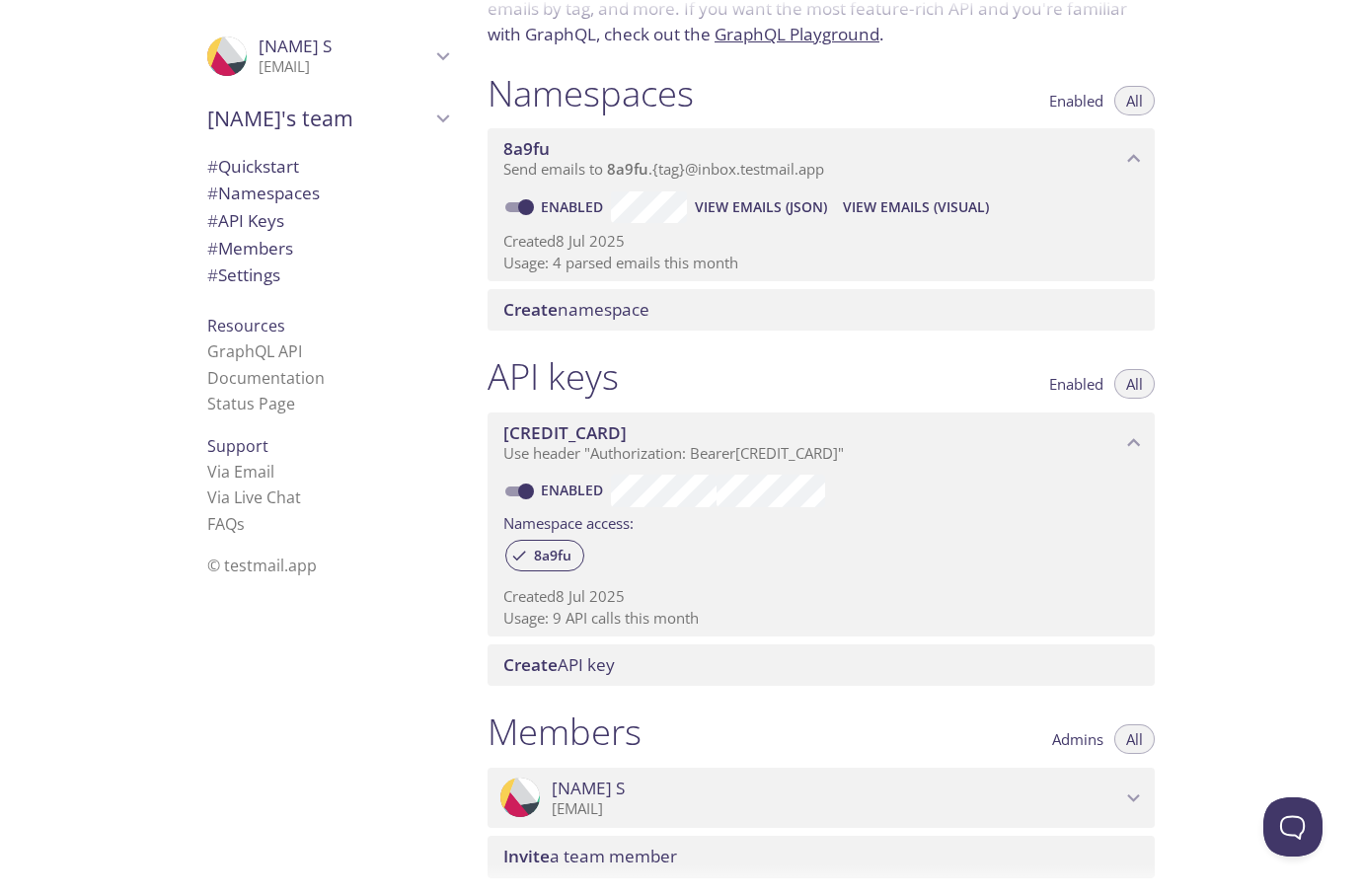 scroll, scrollTop: 0, scrollLeft: 0, axis: both 